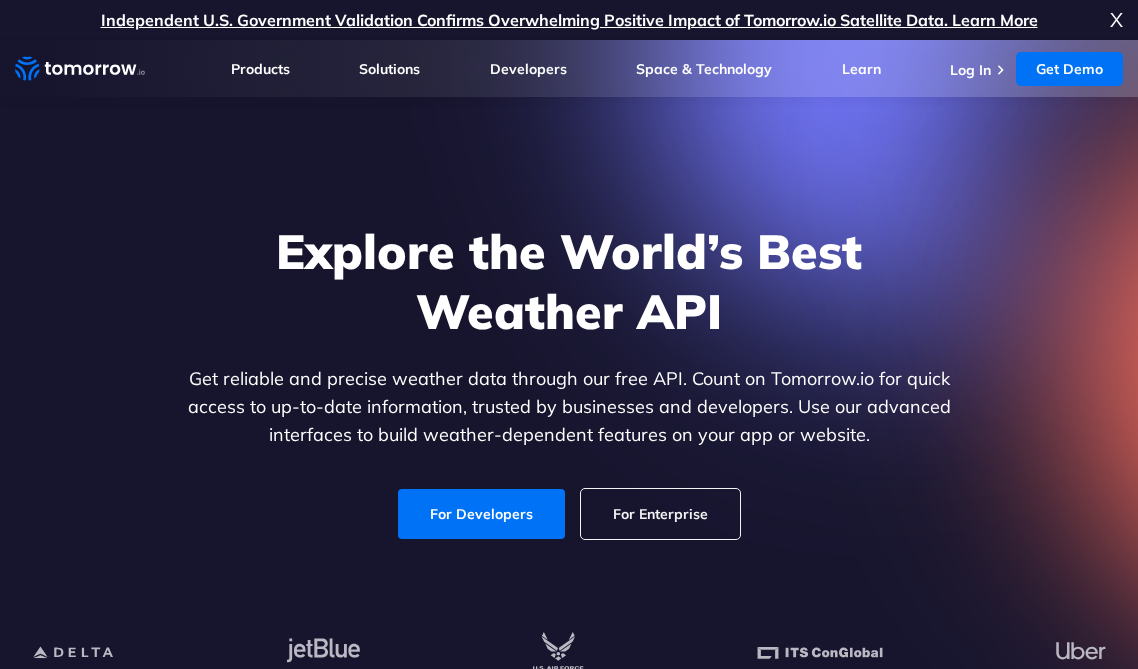 scroll, scrollTop: 74, scrollLeft: 0, axis: vertical 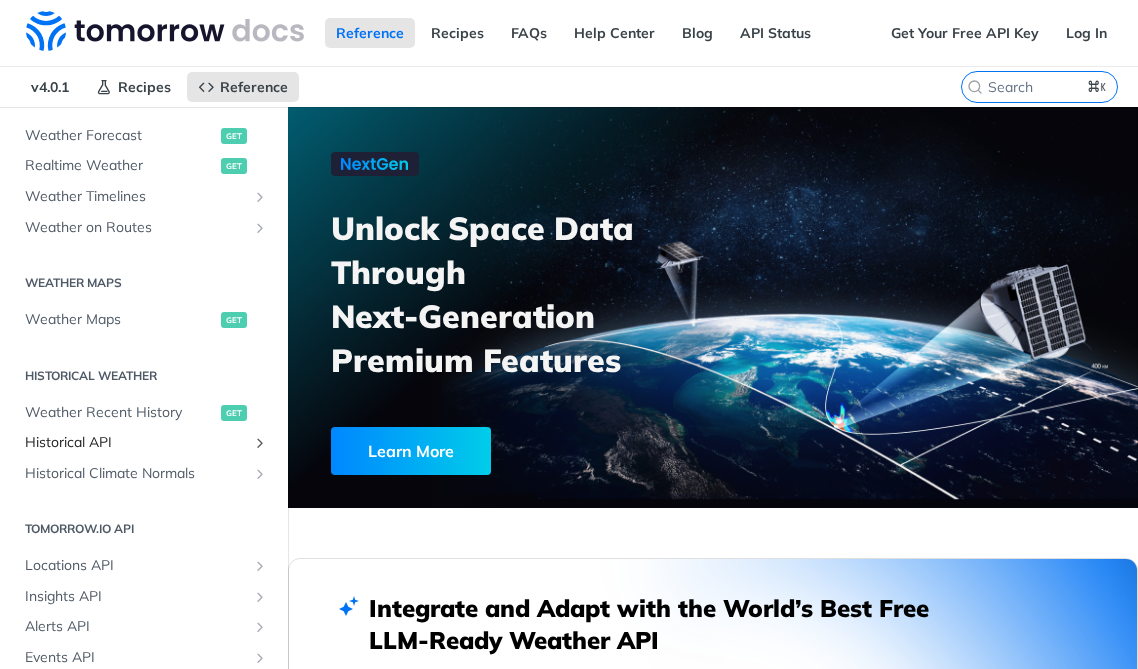 click on "Historical API" at bounding box center (136, 443) 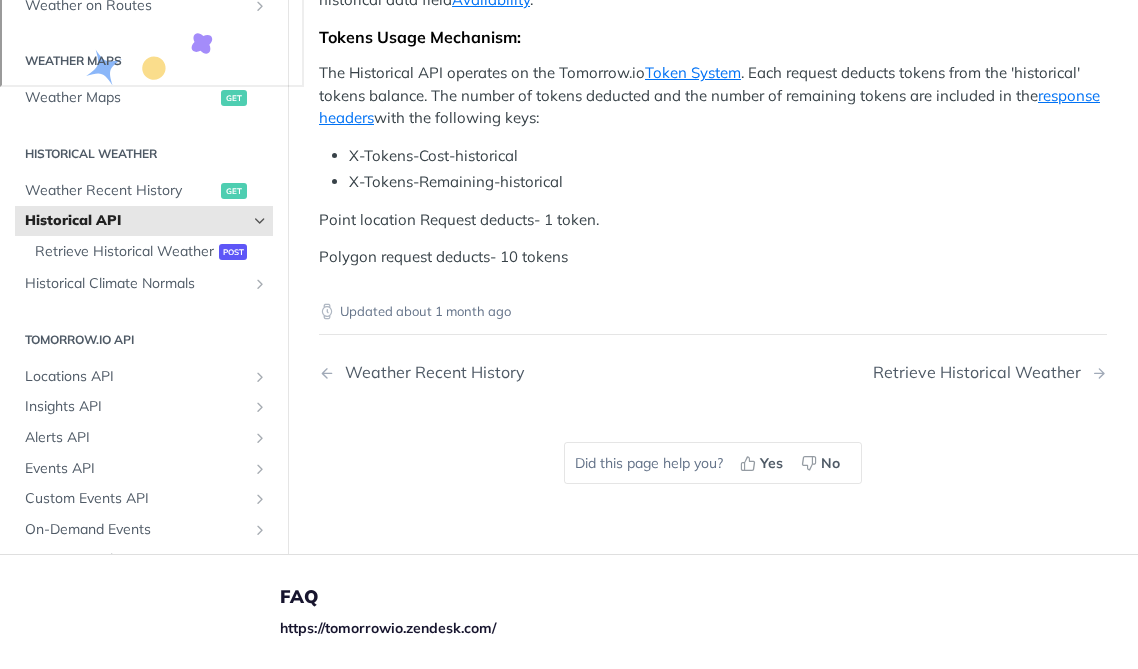 scroll, scrollTop: 995, scrollLeft: 0, axis: vertical 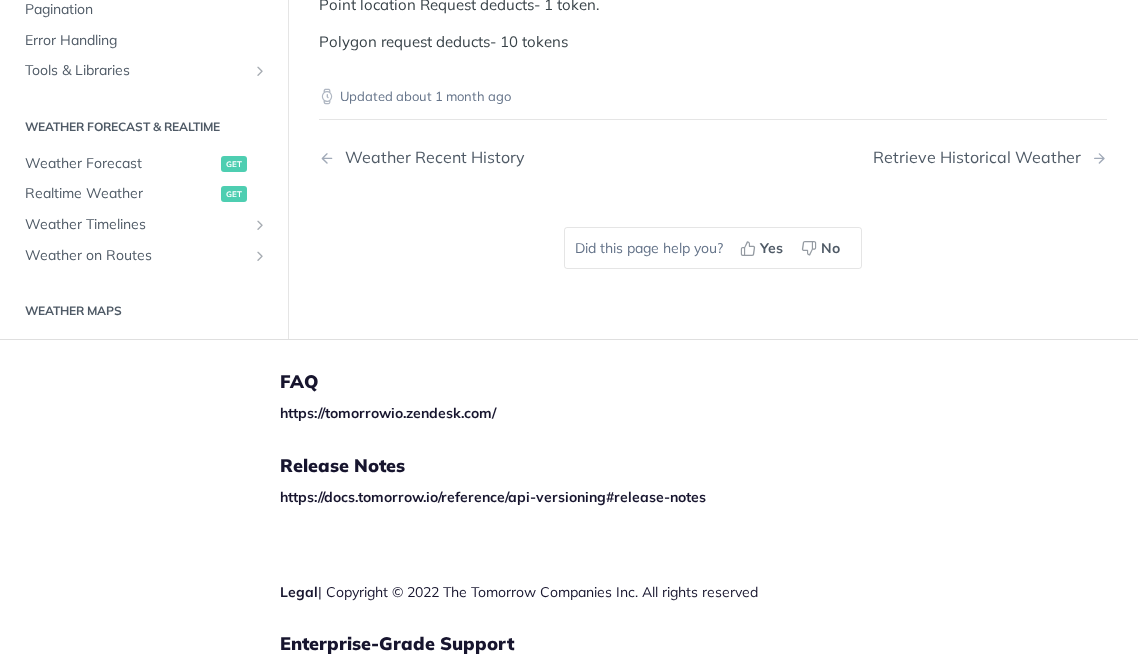 click on "Tomorrow.io APIs" at bounding box center [146, -204] 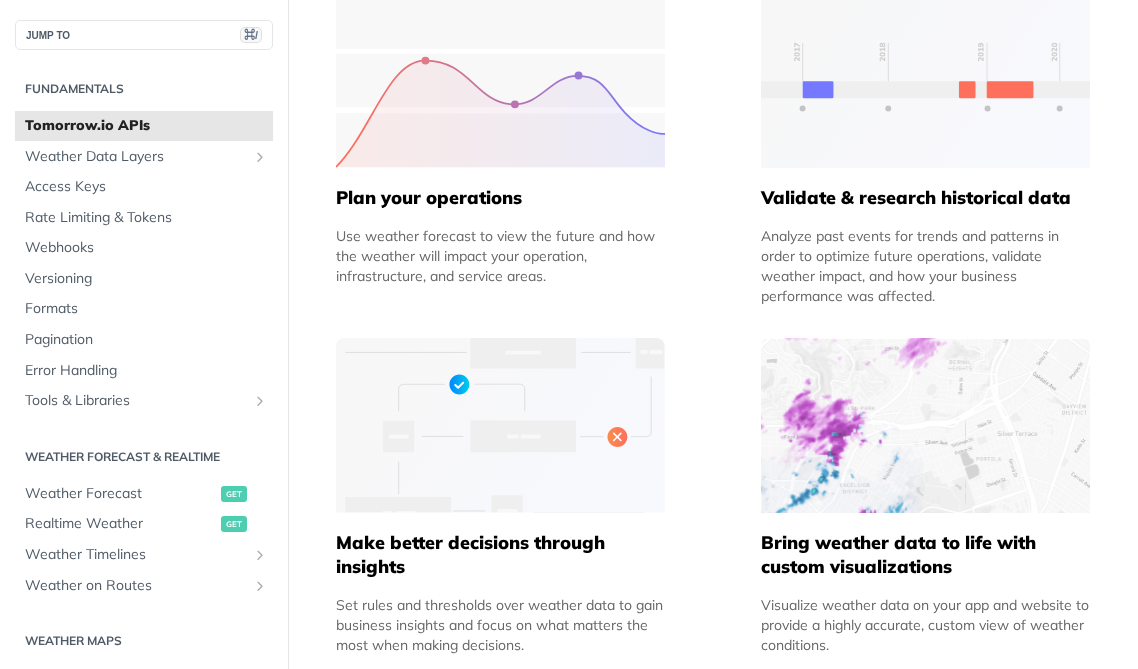 scroll, scrollTop: 990, scrollLeft: 0, axis: vertical 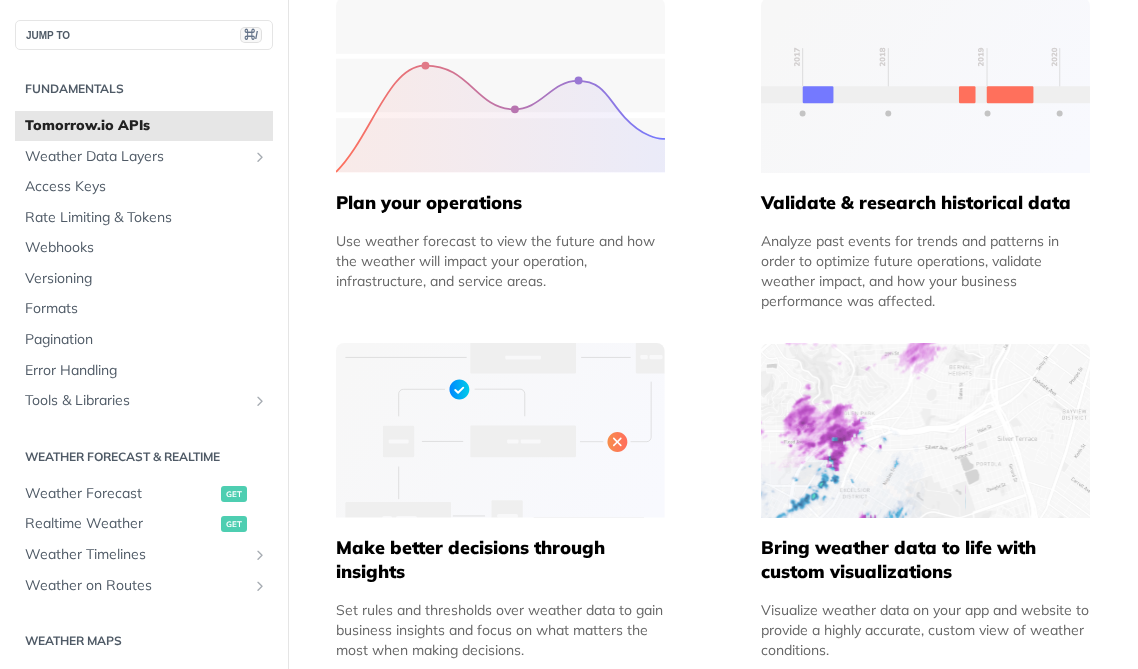 click on "Tomorrow.io APIs" at bounding box center (146, 126) 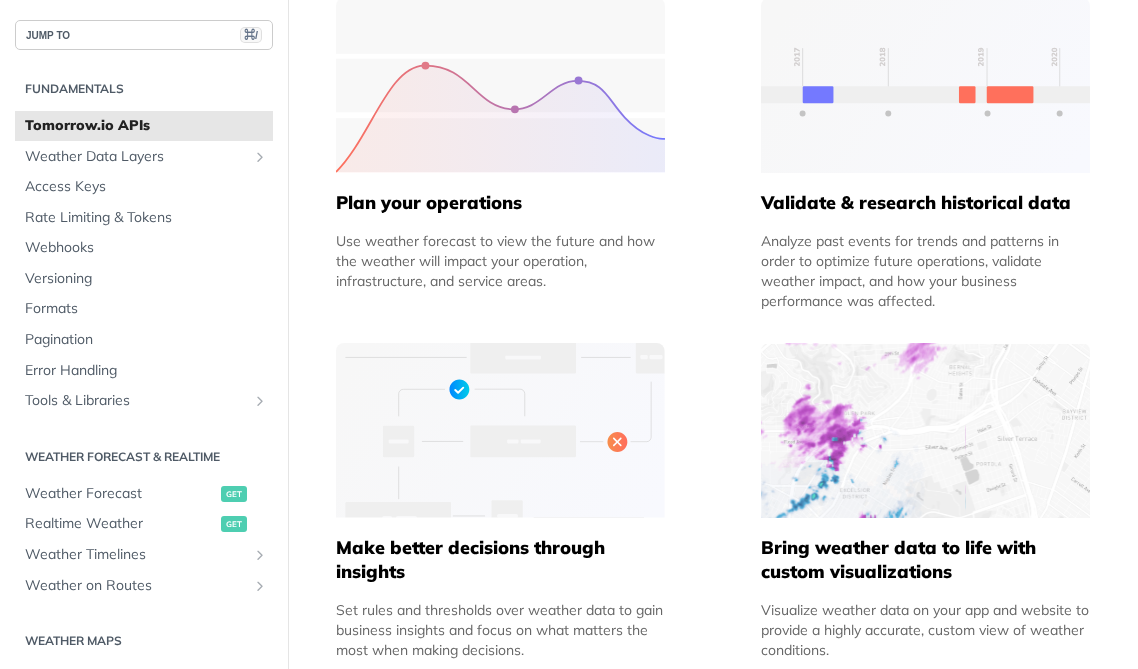 scroll, scrollTop: 0, scrollLeft: 0, axis: both 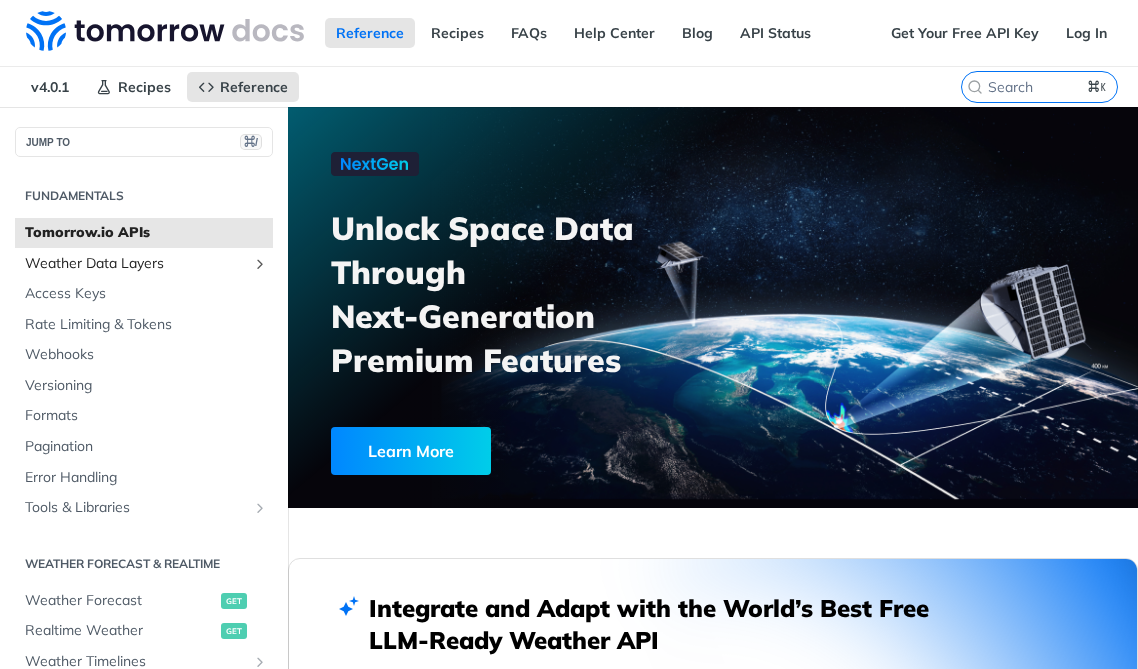 click on "Weather Data Layers" at bounding box center [144, 264] 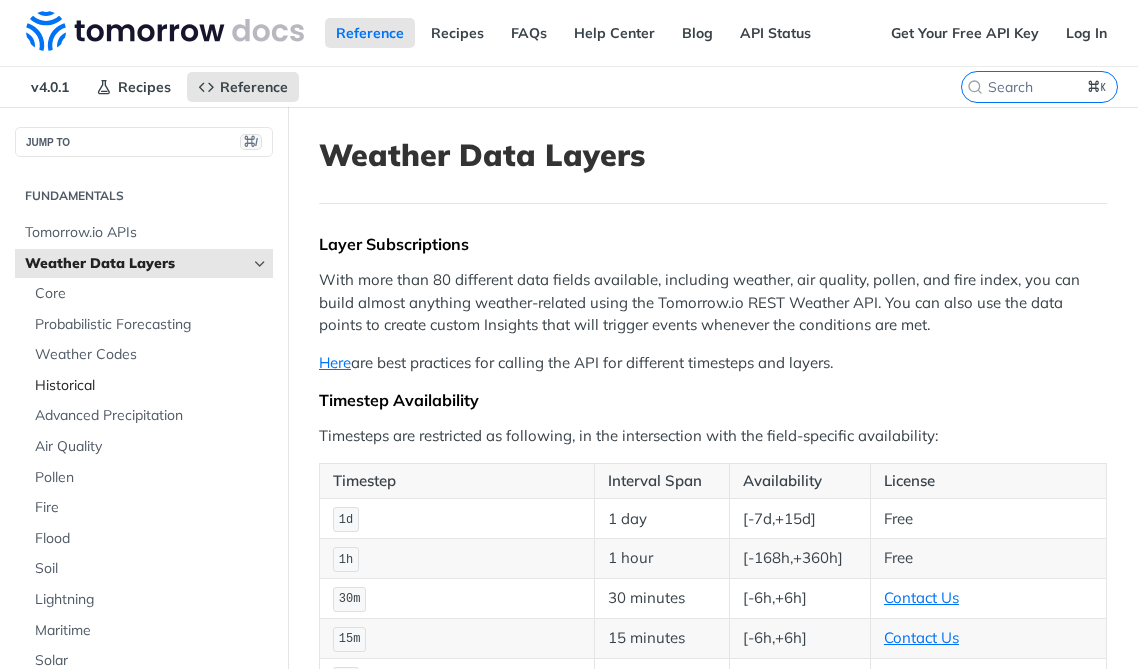 click on "Historical" at bounding box center (151, 386) 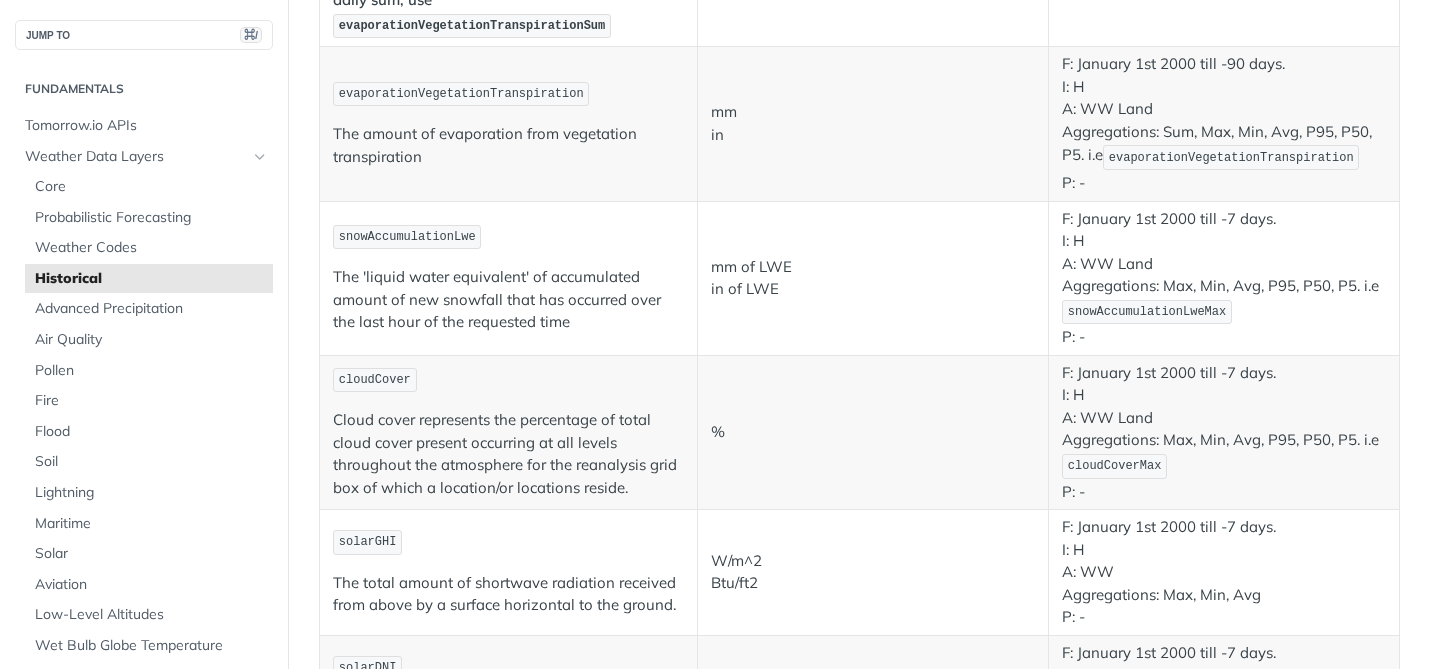 scroll, scrollTop: 2721, scrollLeft: 0, axis: vertical 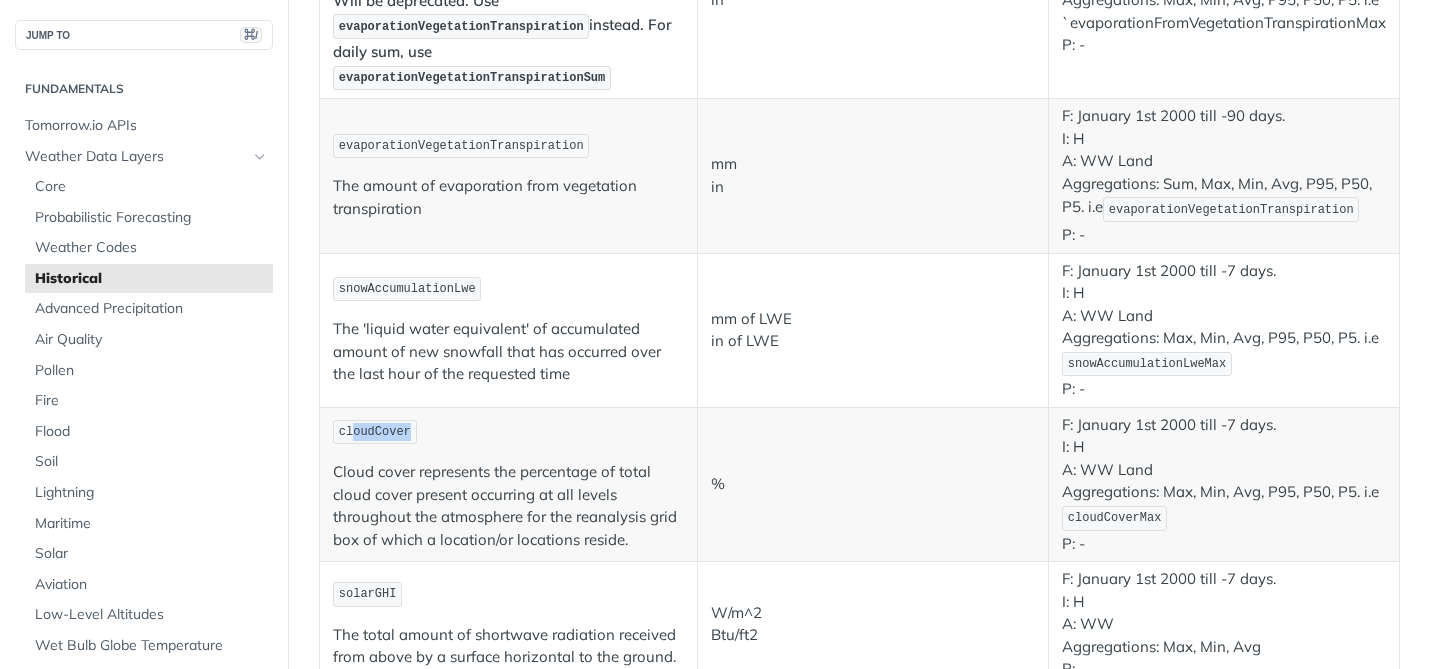 drag, startPoint x: 425, startPoint y: 434, endPoint x: 353, endPoint y: 430, distance: 72.11102 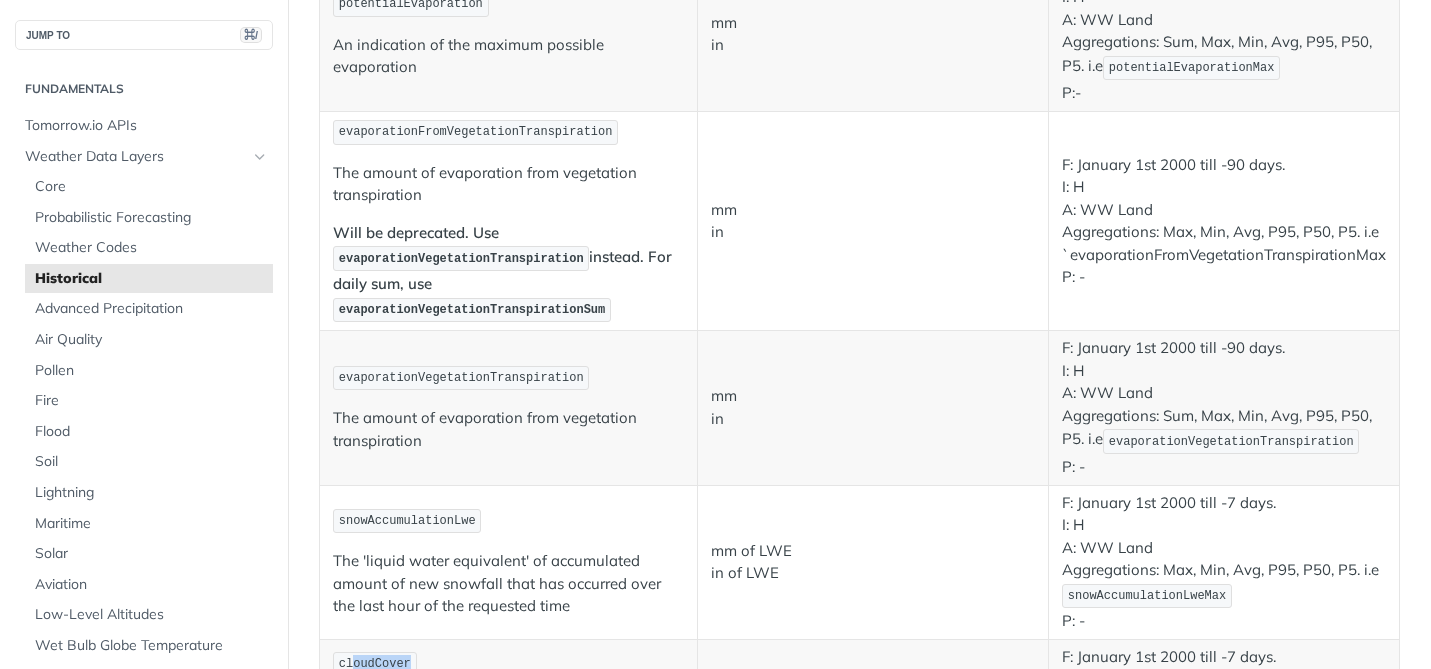 scroll, scrollTop: 2647, scrollLeft: 0, axis: vertical 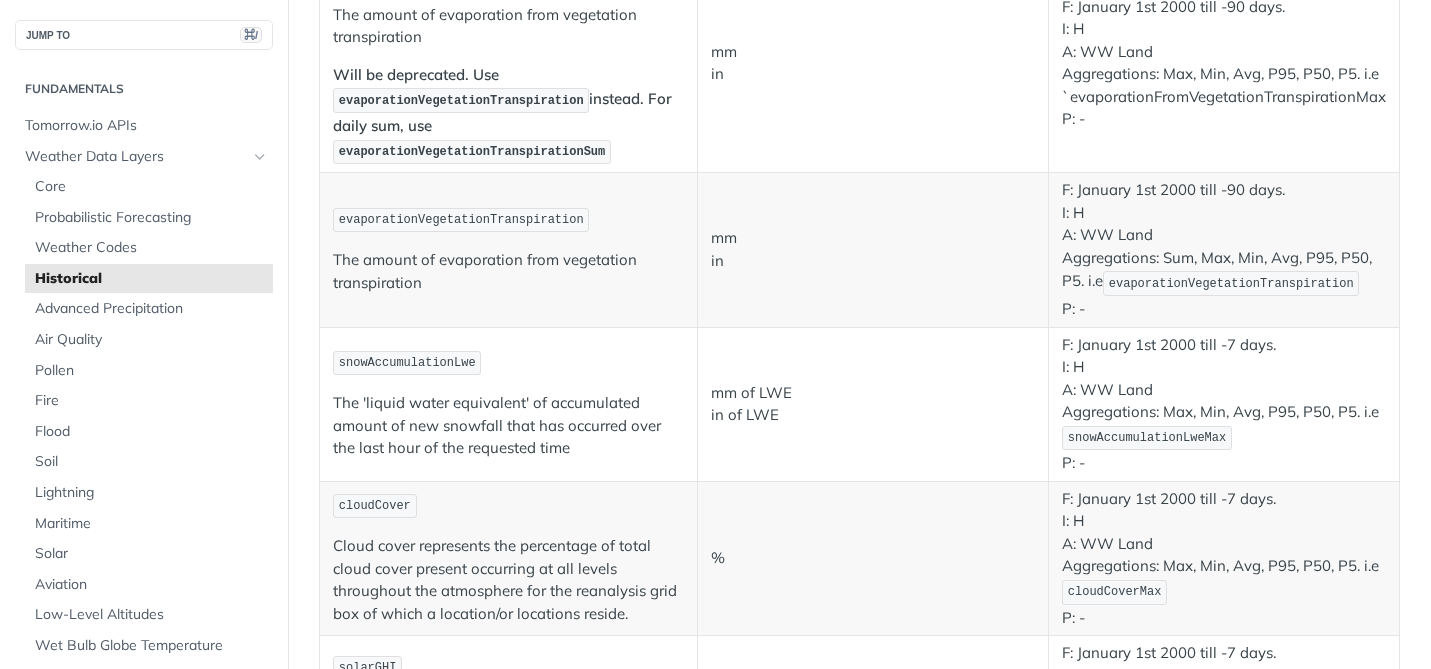 click on "cloudCover" at bounding box center (508, 506) 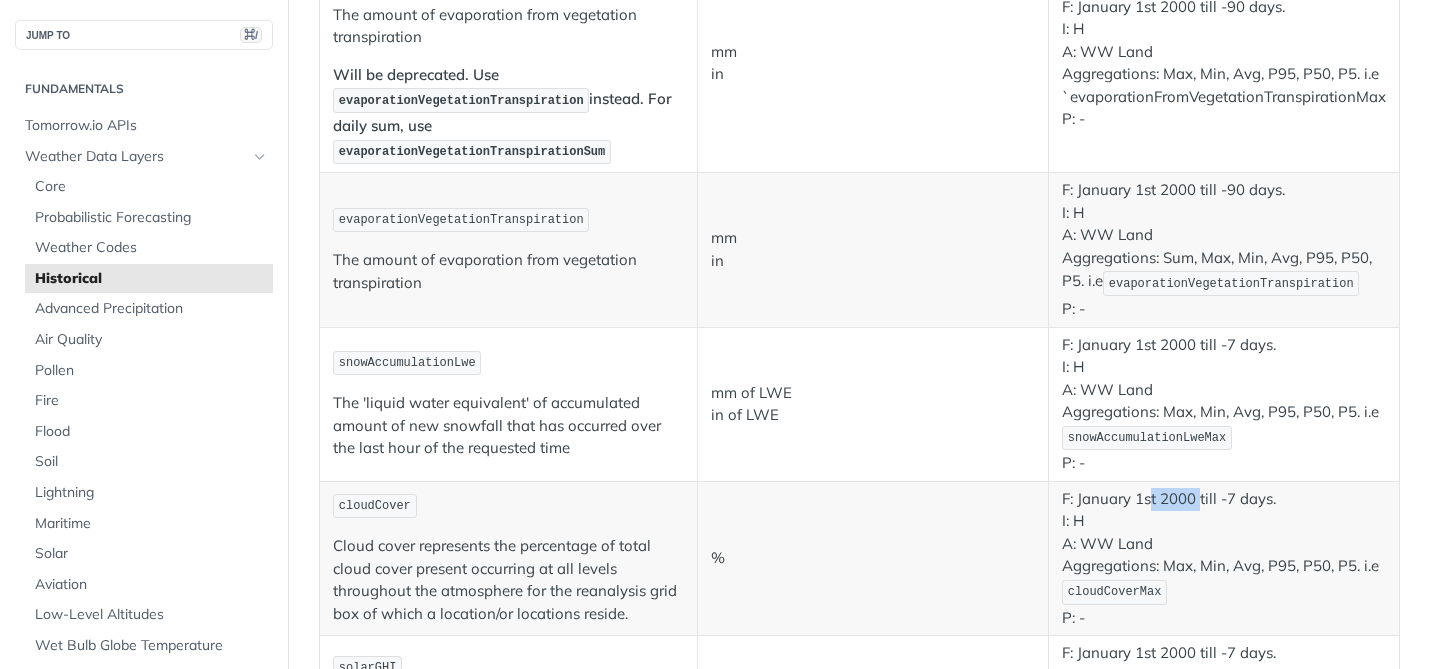 drag, startPoint x: 1205, startPoint y: 500, endPoint x: 1150, endPoint y: 500, distance: 55 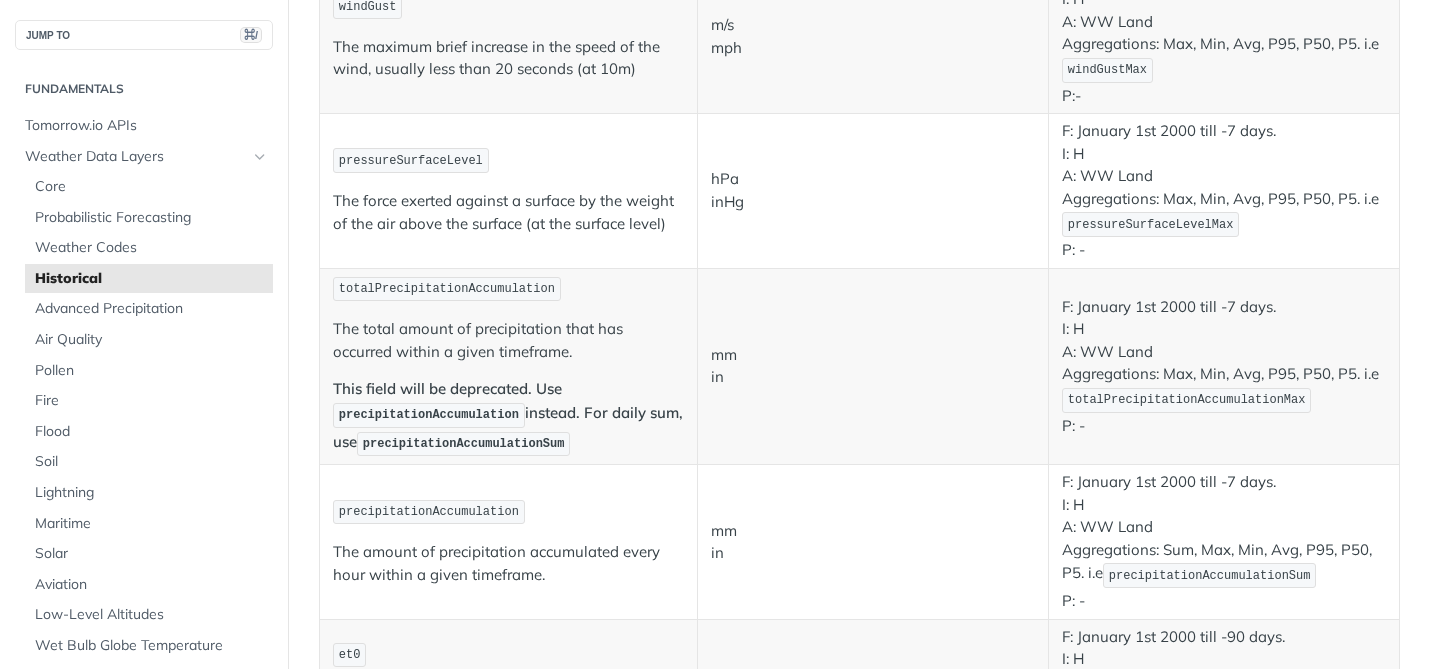 scroll, scrollTop: 1523, scrollLeft: 0, axis: vertical 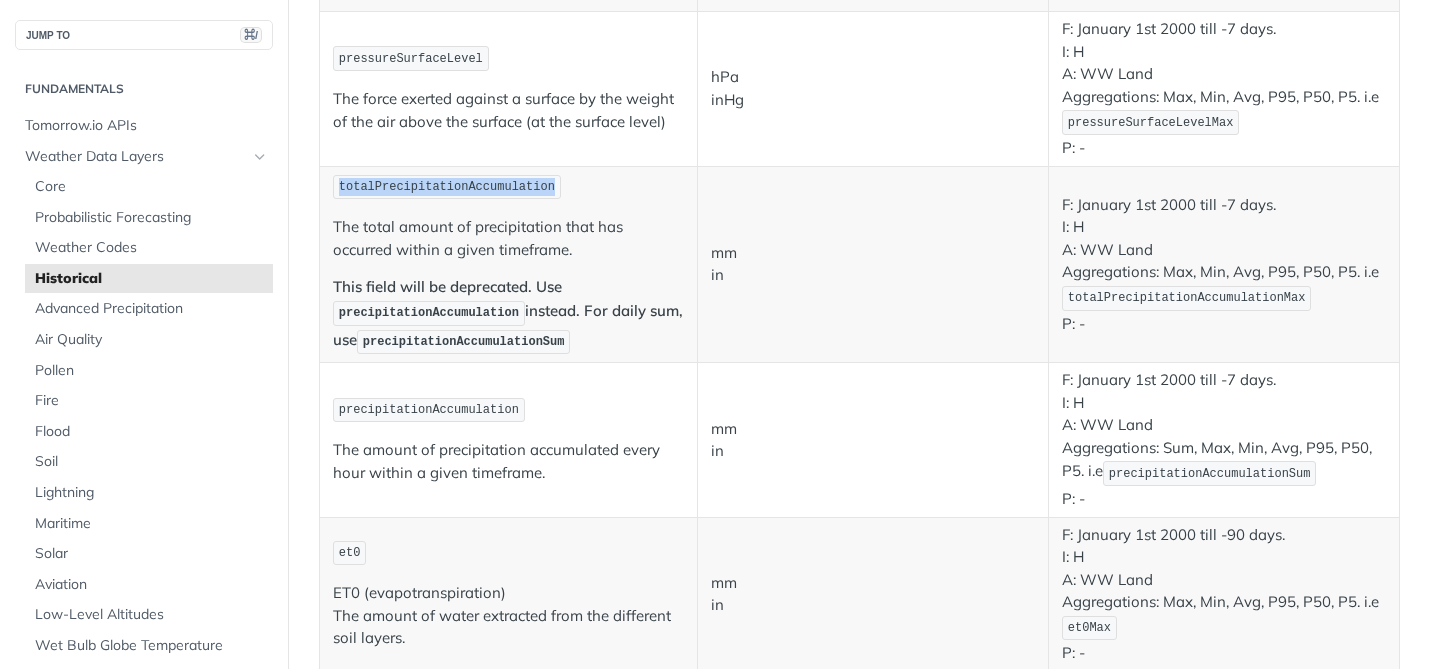 drag, startPoint x: 573, startPoint y: 180, endPoint x: 327, endPoint y: 180, distance: 246 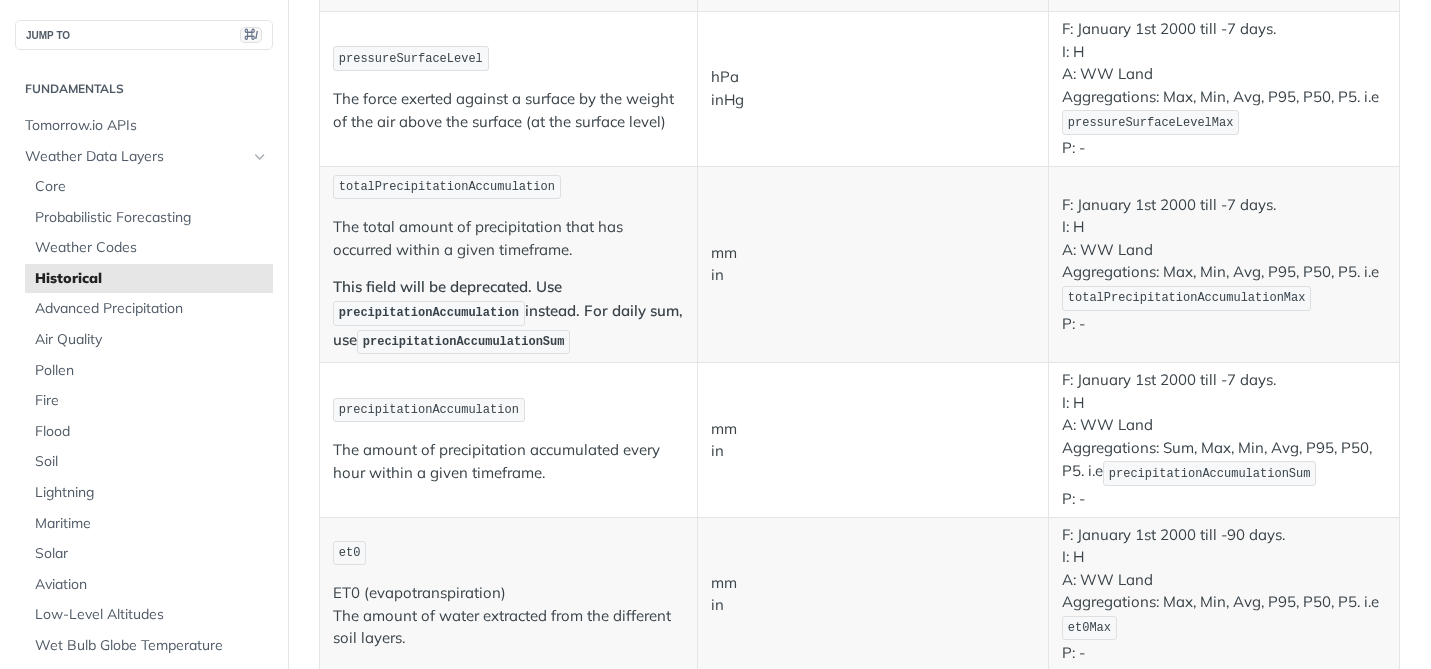 click on "precipitationAccumulation" at bounding box center [508, 410] 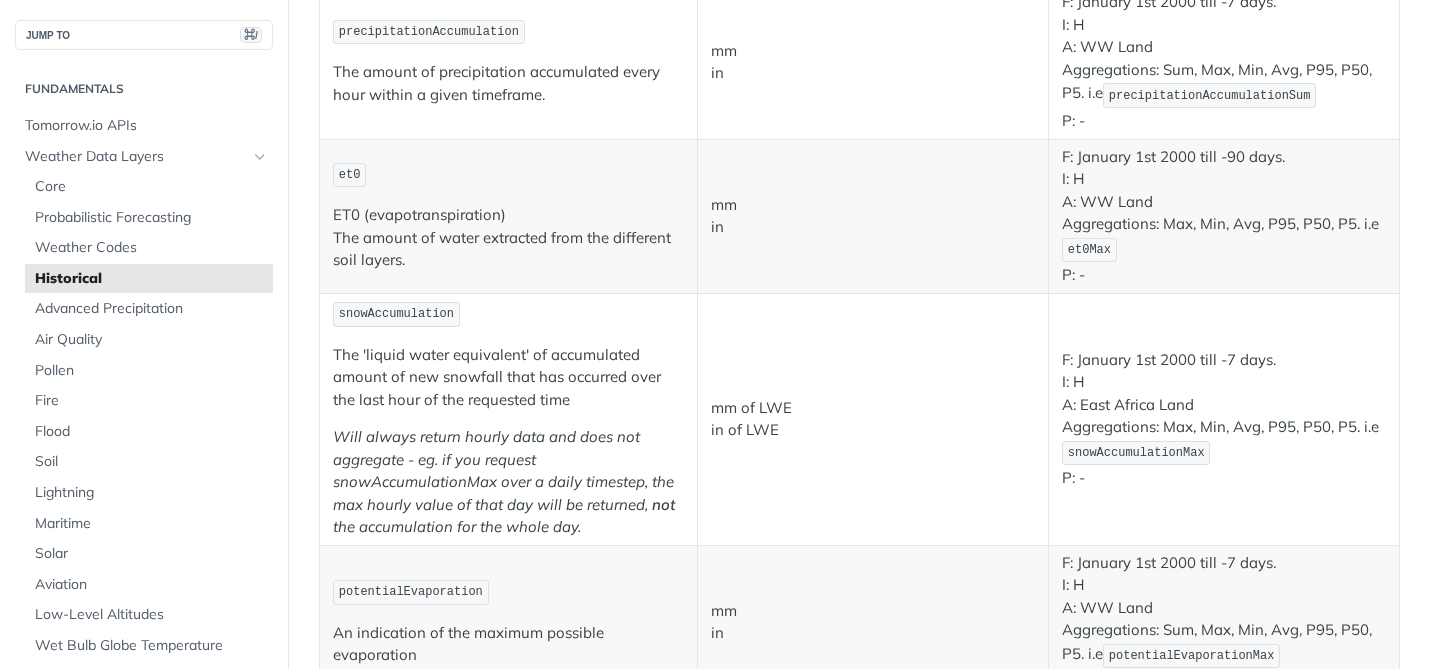 scroll, scrollTop: 1898, scrollLeft: 0, axis: vertical 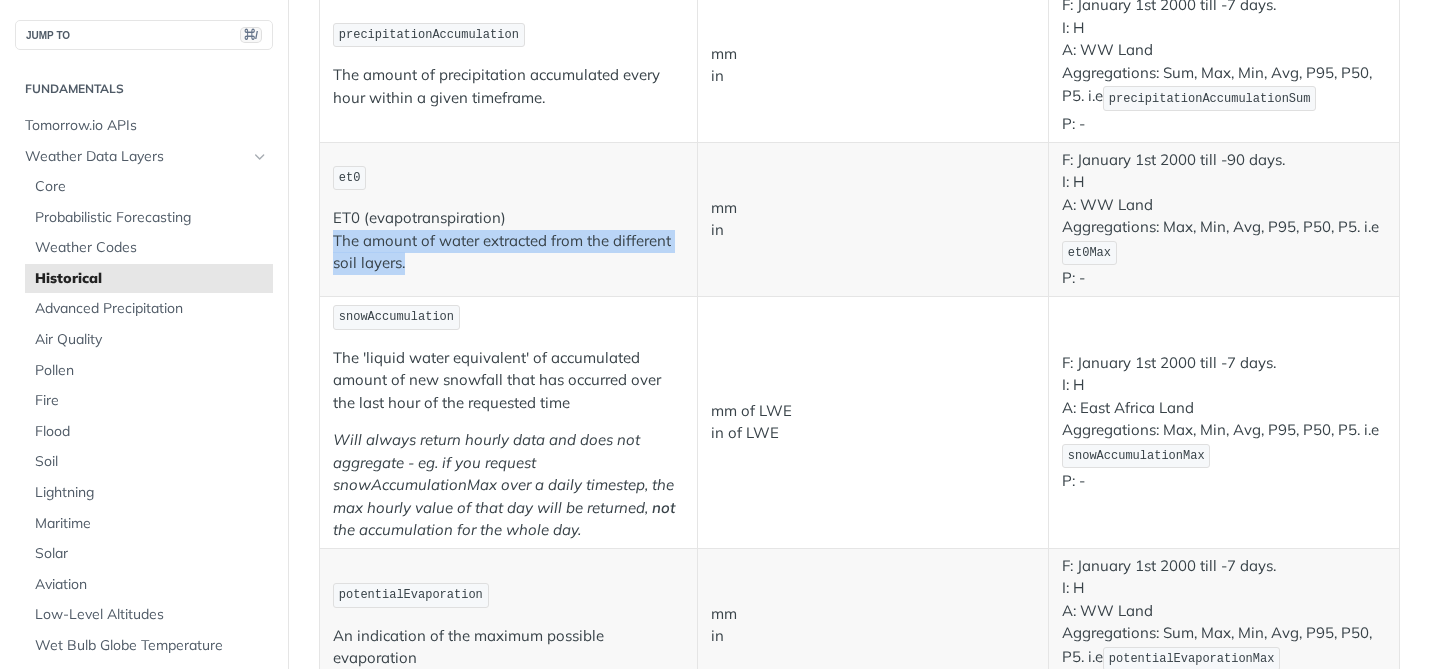 drag, startPoint x: 432, startPoint y: 269, endPoint x: 320, endPoint y: 233, distance: 117.64353 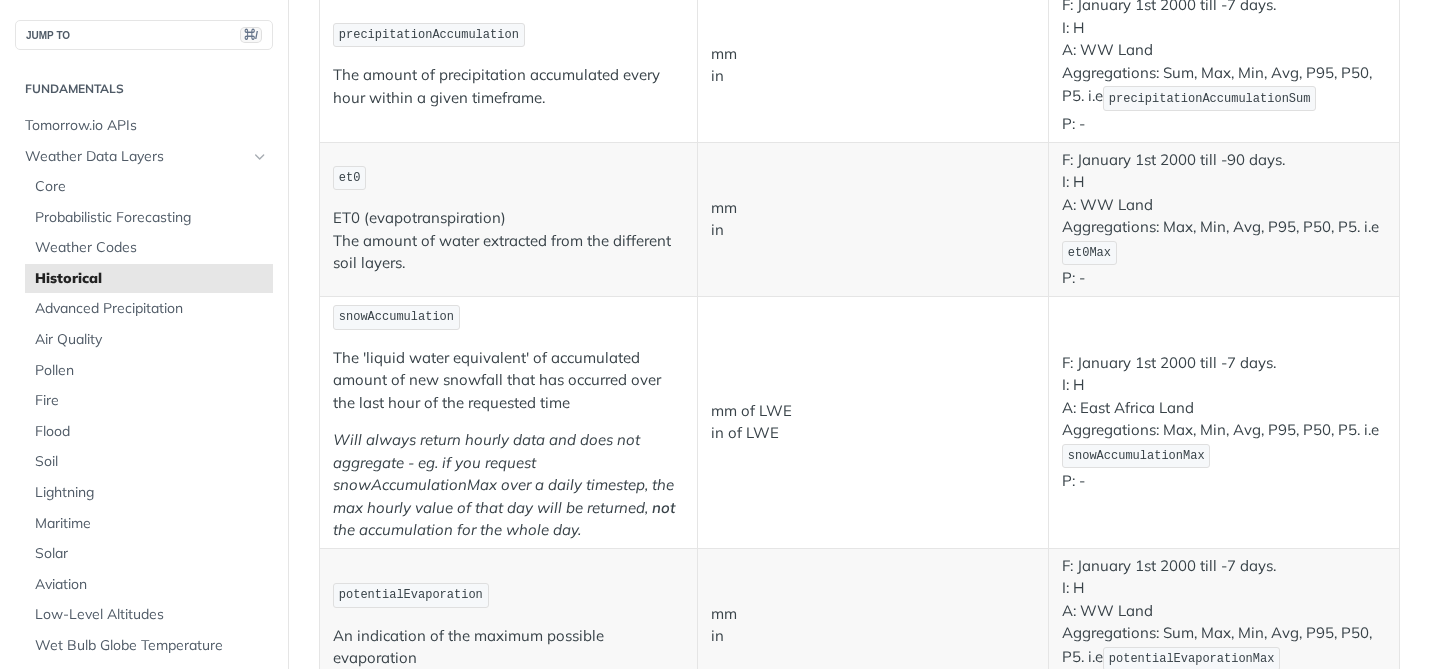 click on "et0 ET0 (evapotranspiration)
The amount of water extracted from the different soil layers." at bounding box center [509, 219] 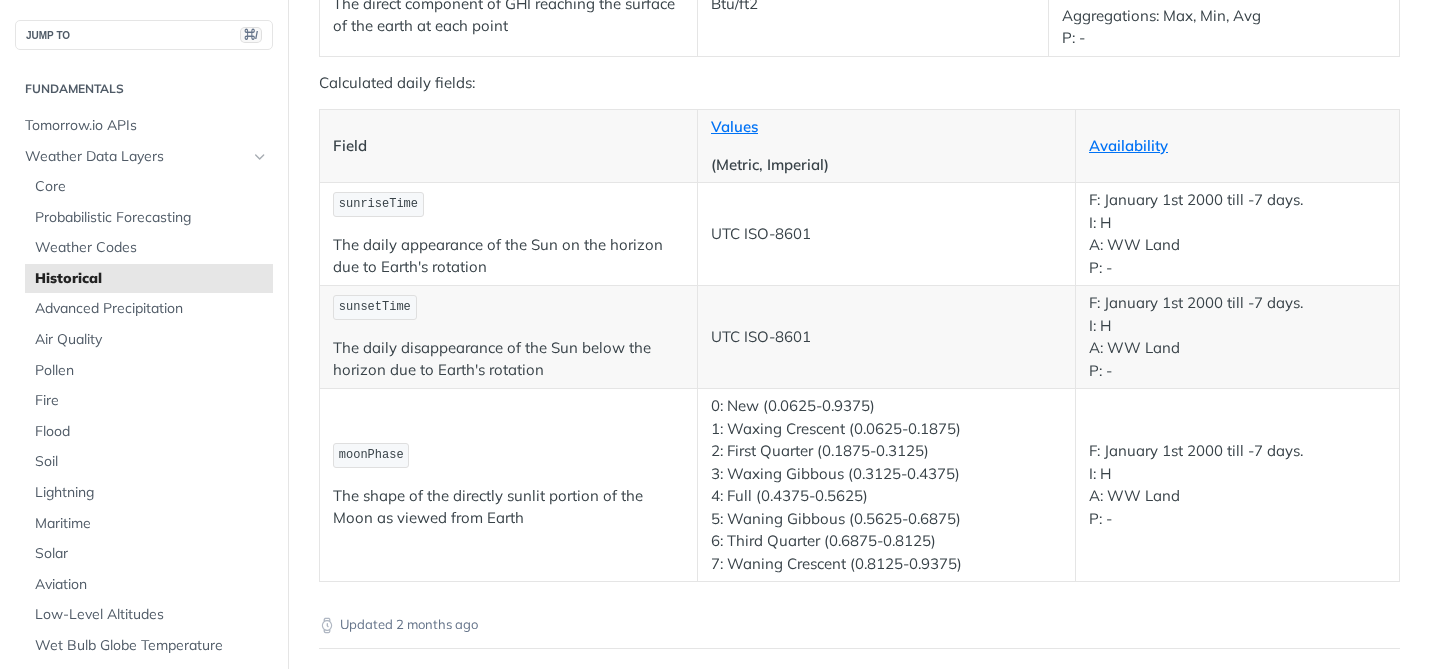 scroll, scrollTop: 3596, scrollLeft: 0, axis: vertical 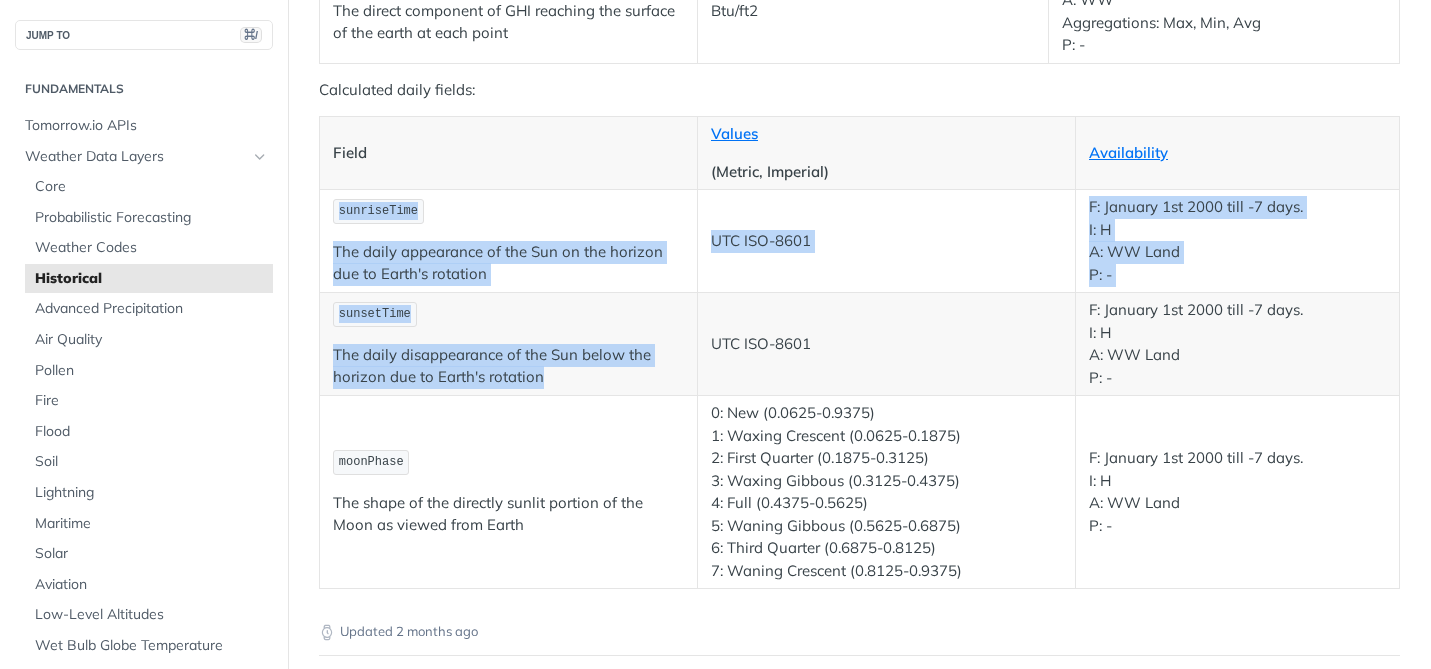 drag, startPoint x: 545, startPoint y: 381, endPoint x: 339, endPoint y: 219, distance: 262.0687 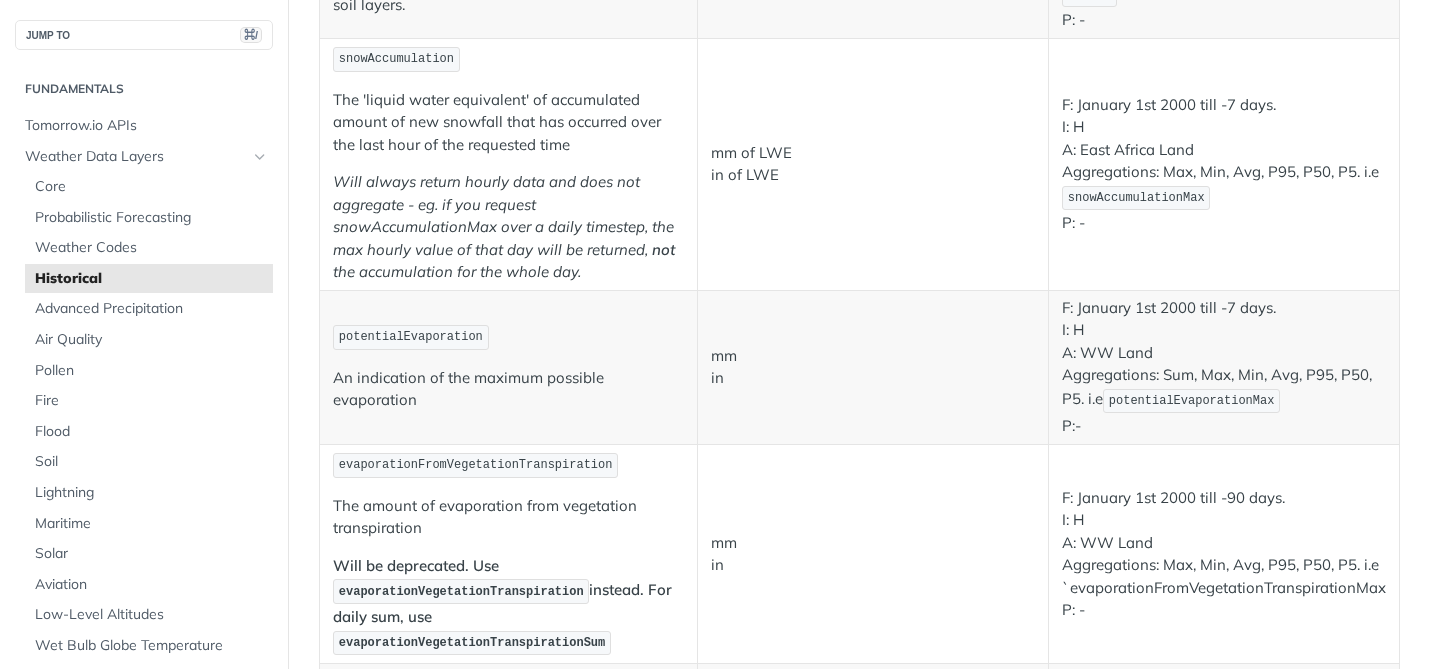 scroll, scrollTop: 2155, scrollLeft: 0, axis: vertical 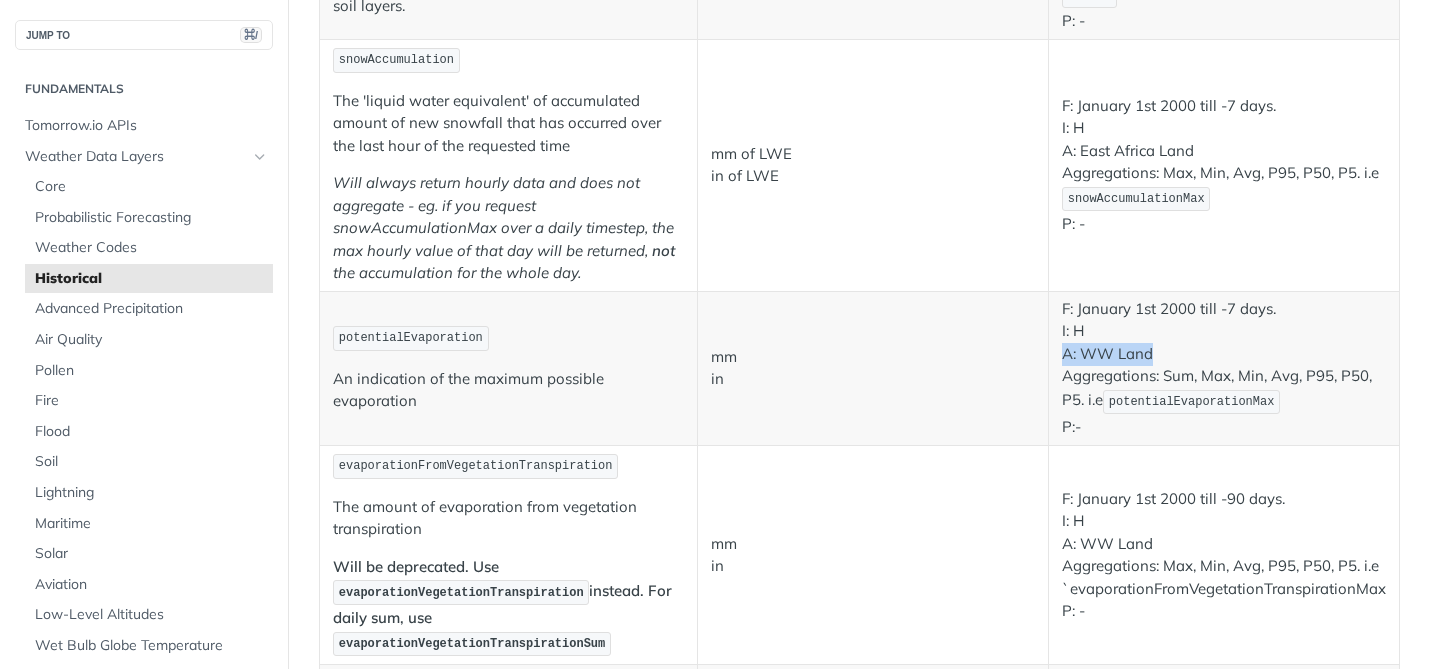 drag, startPoint x: 1156, startPoint y: 347, endPoint x: 1055, endPoint y: 348, distance: 101.00495 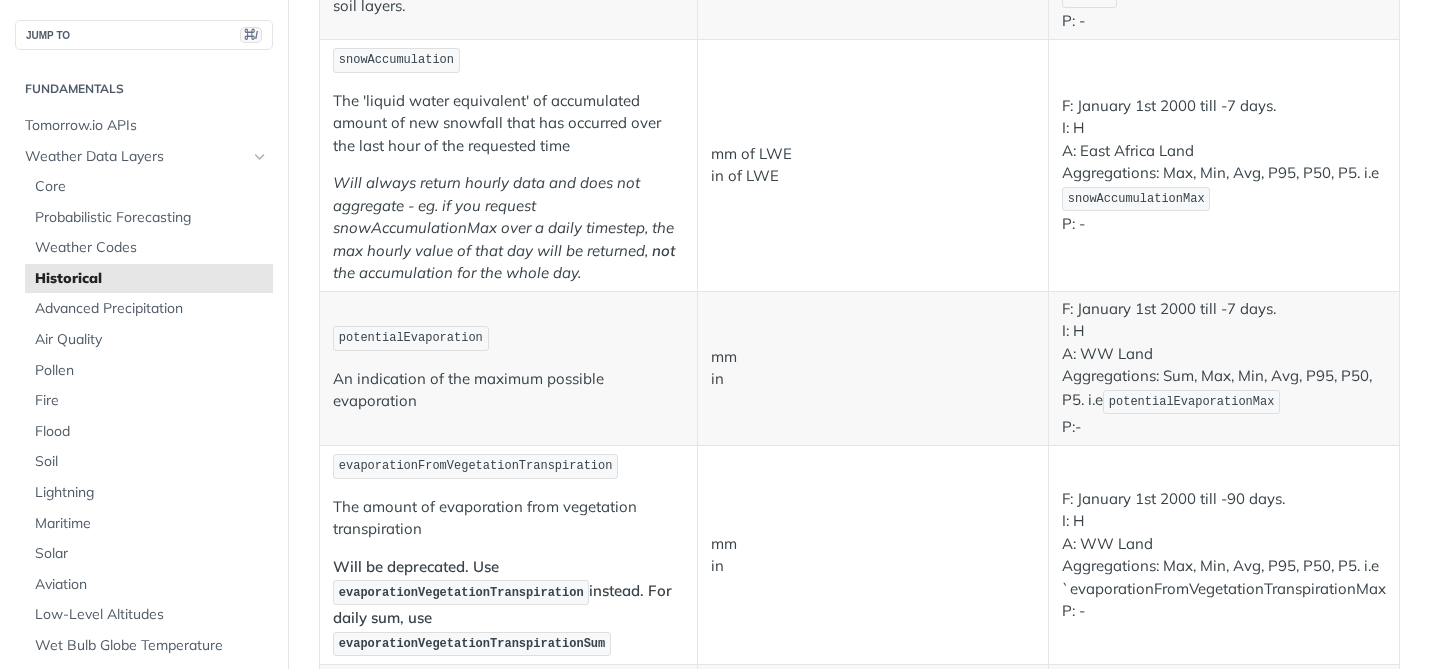 click on "F: January 1st 2000 till -7 days.
I: H
A: WW Land
Aggregations: Sum, Max, Min, Avg, P95, P50, P5. i.e  potentialEvaporationMax
P:-" at bounding box center (1224, 368) 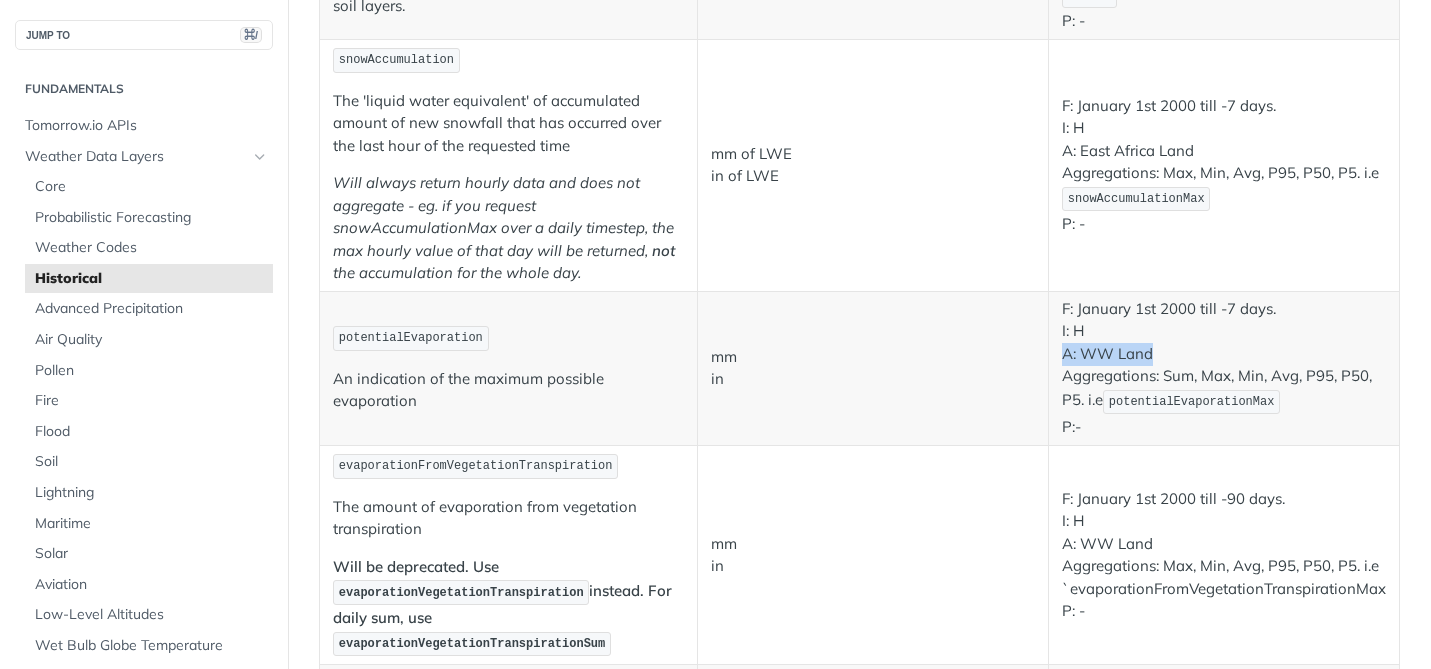 drag, startPoint x: 1066, startPoint y: 356, endPoint x: 1148, endPoint y: 357, distance: 82.006096 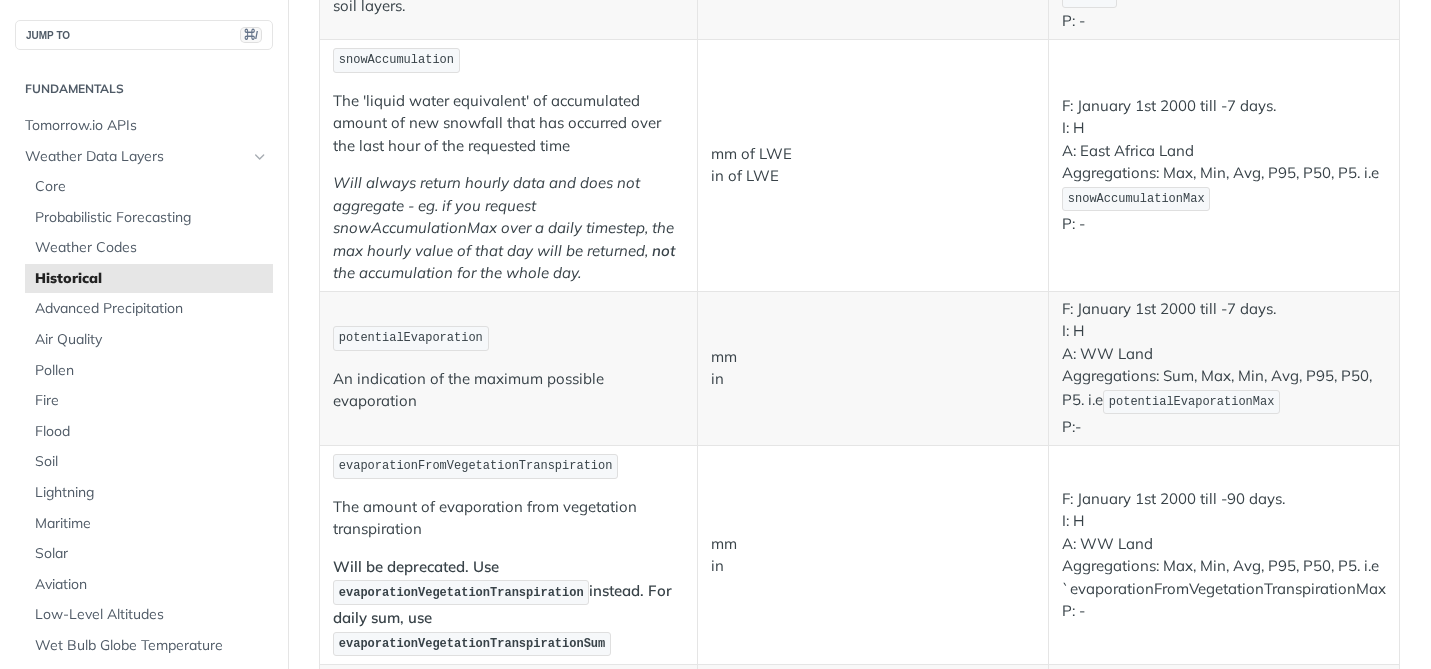 click on "F: January 1st 2000 till -7 days.
I: H
A: WW Land
Aggregations: Sum, Max, Min, Avg, P95, P50, P5. i.e  potentialEvaporationMax
P:-" at bounding box center [1224, 368] 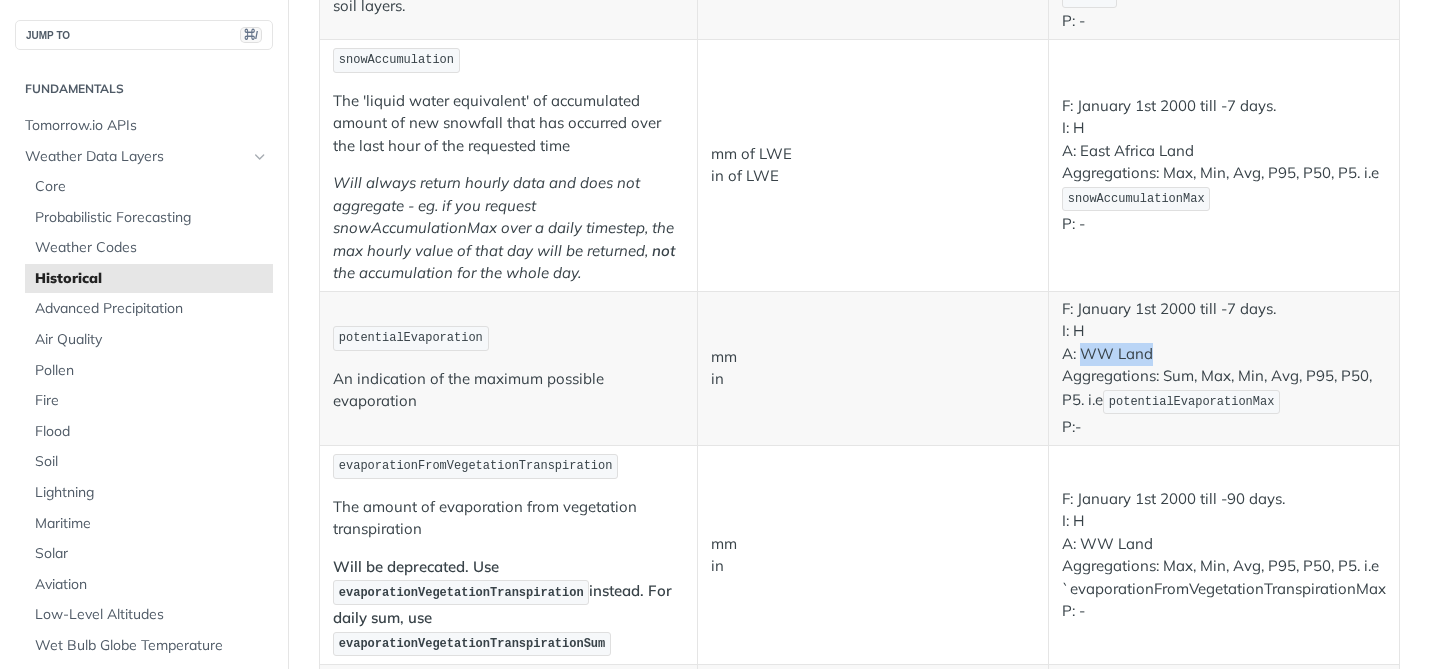 drag, startPoint x: 1081, startPoint y: 354, endPoint x: 1181, endPoint y: 353, distance: 100.005 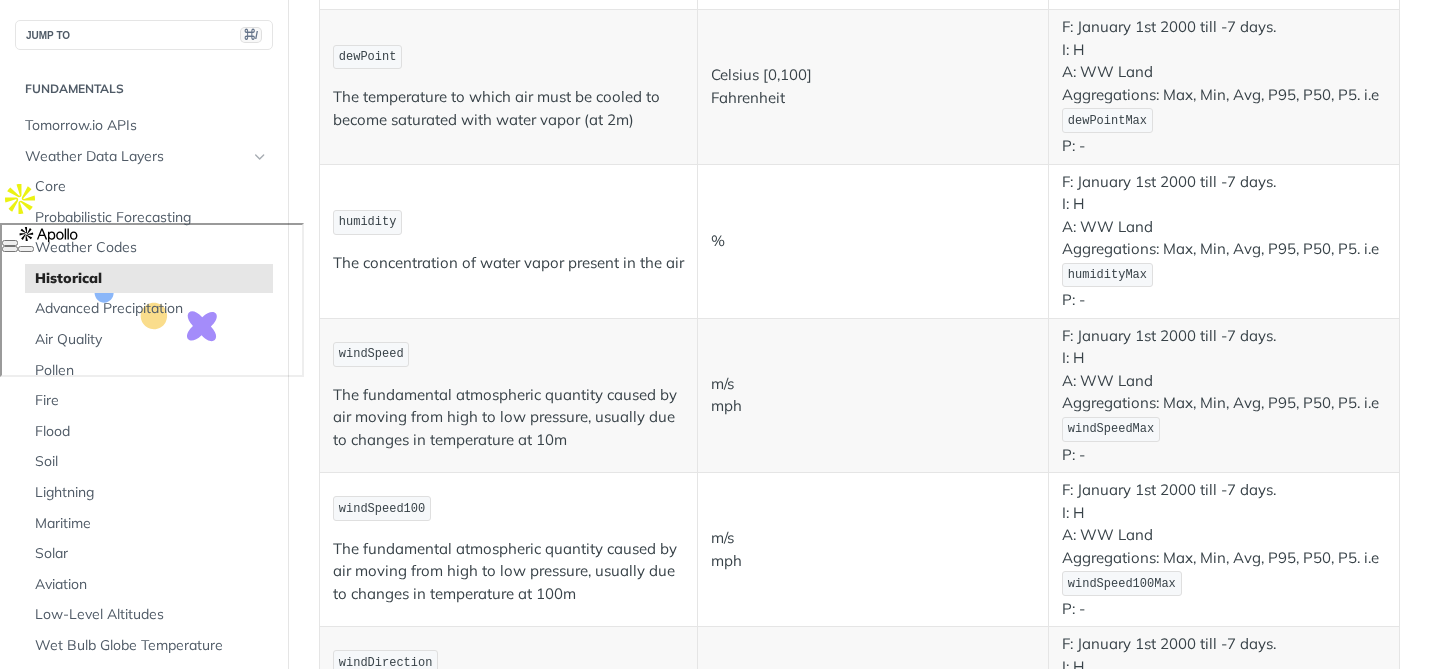 scroll, scrollTop: 491, scrollLeft: 0, axis: vertical 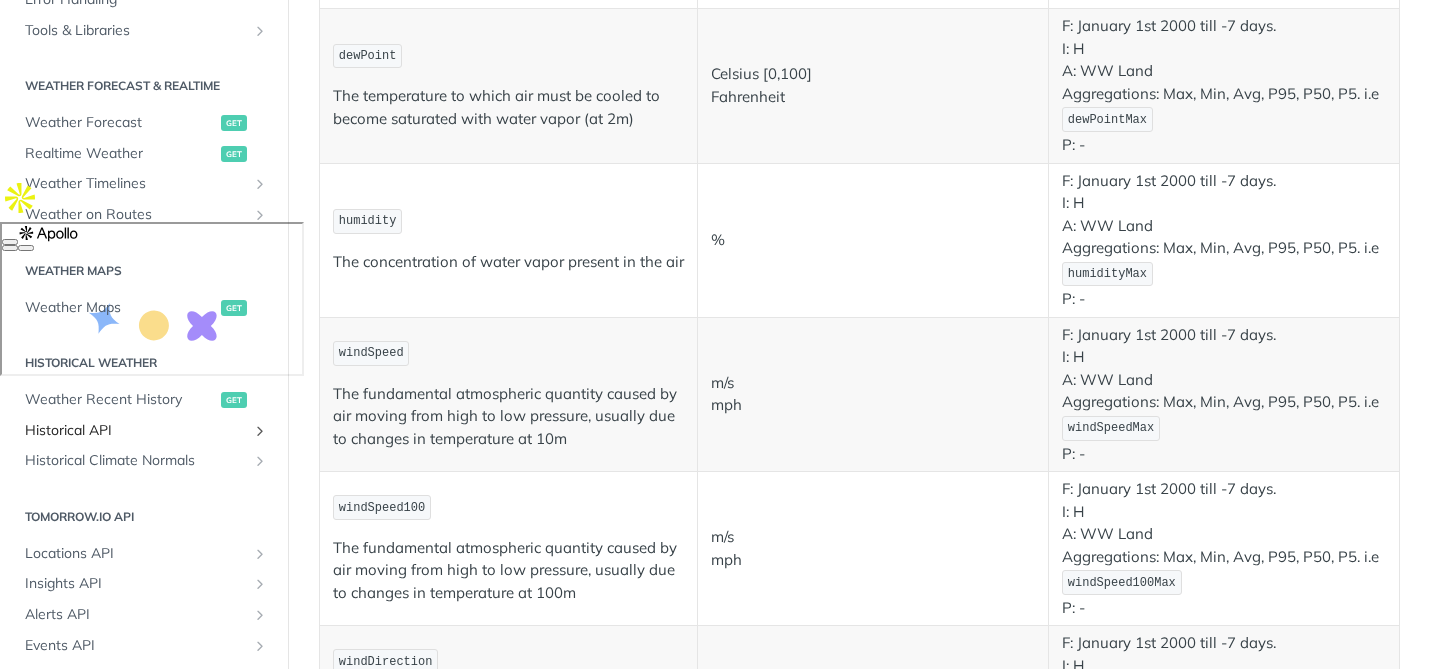 click on "Historical API" at bounding box center [144, 431] 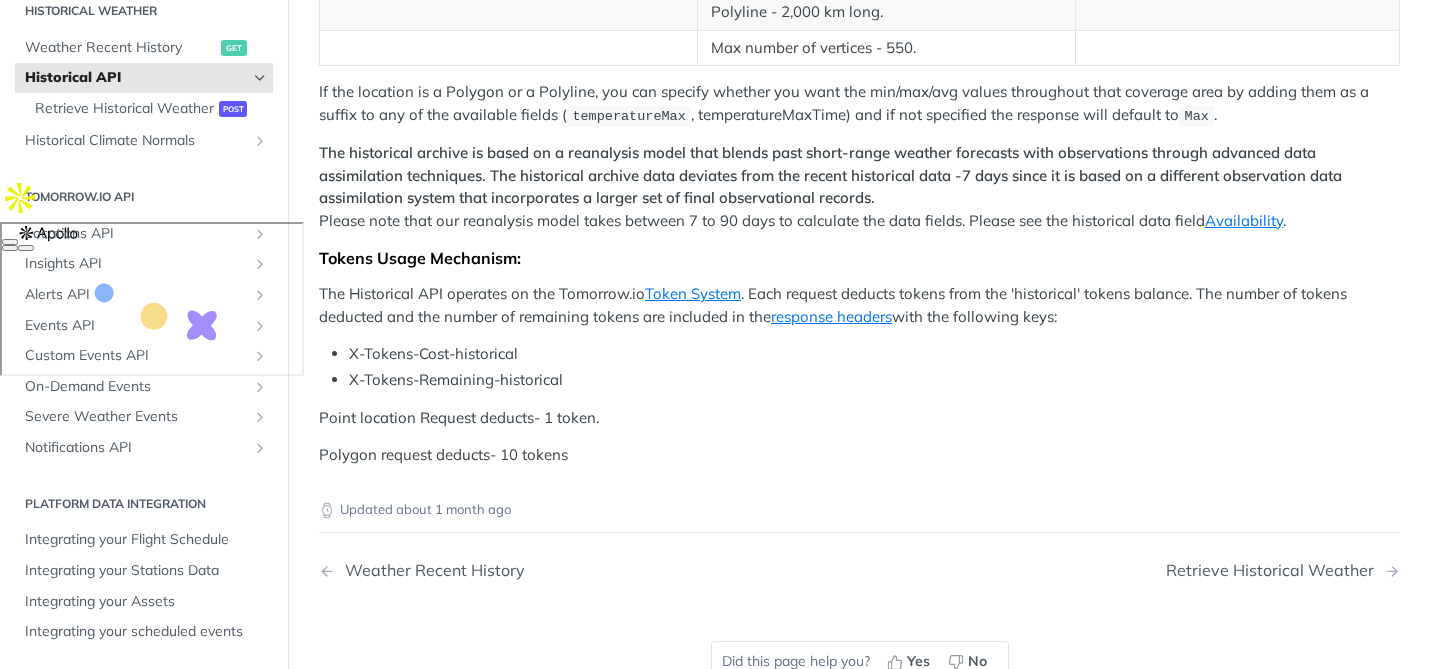 scroll, scrollTop: 134, scrollLeft: 0, axis: vertical 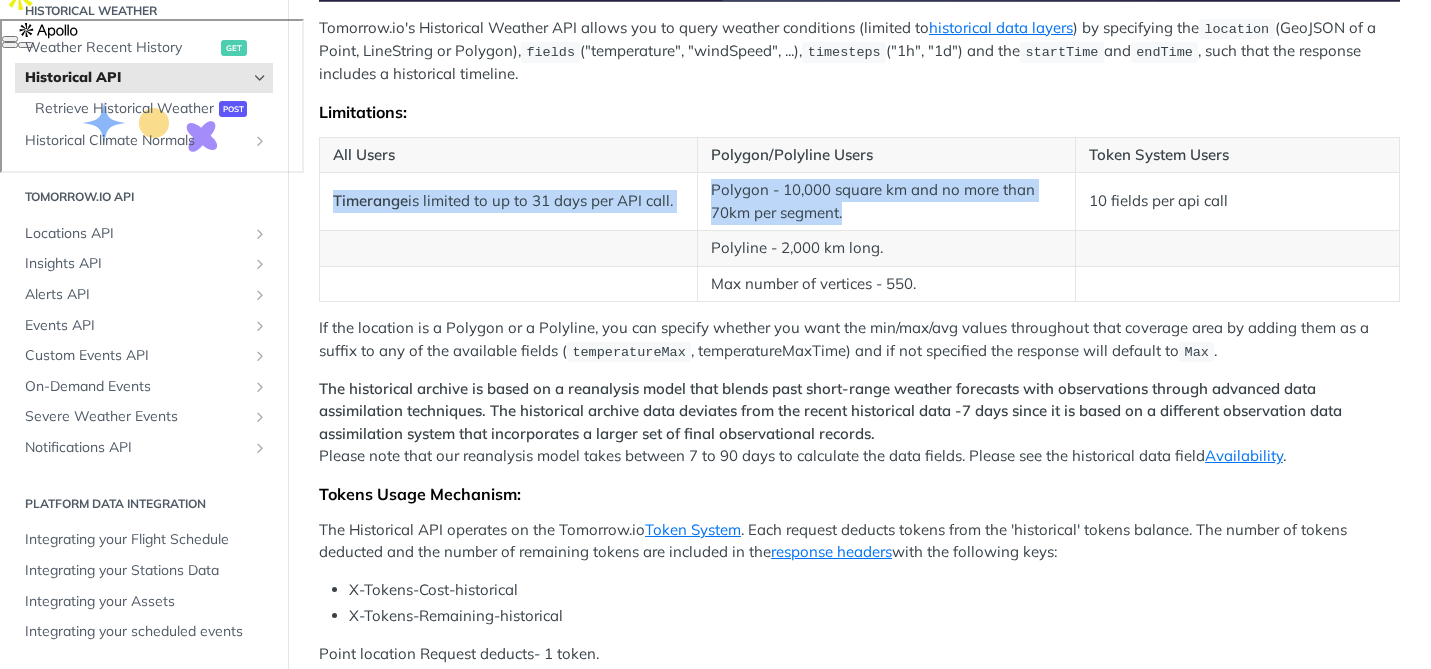 drag, startPoint x: 877, startPoint y: 205, endPoint x: 689, endPoint y: 182, distance: 189.40169 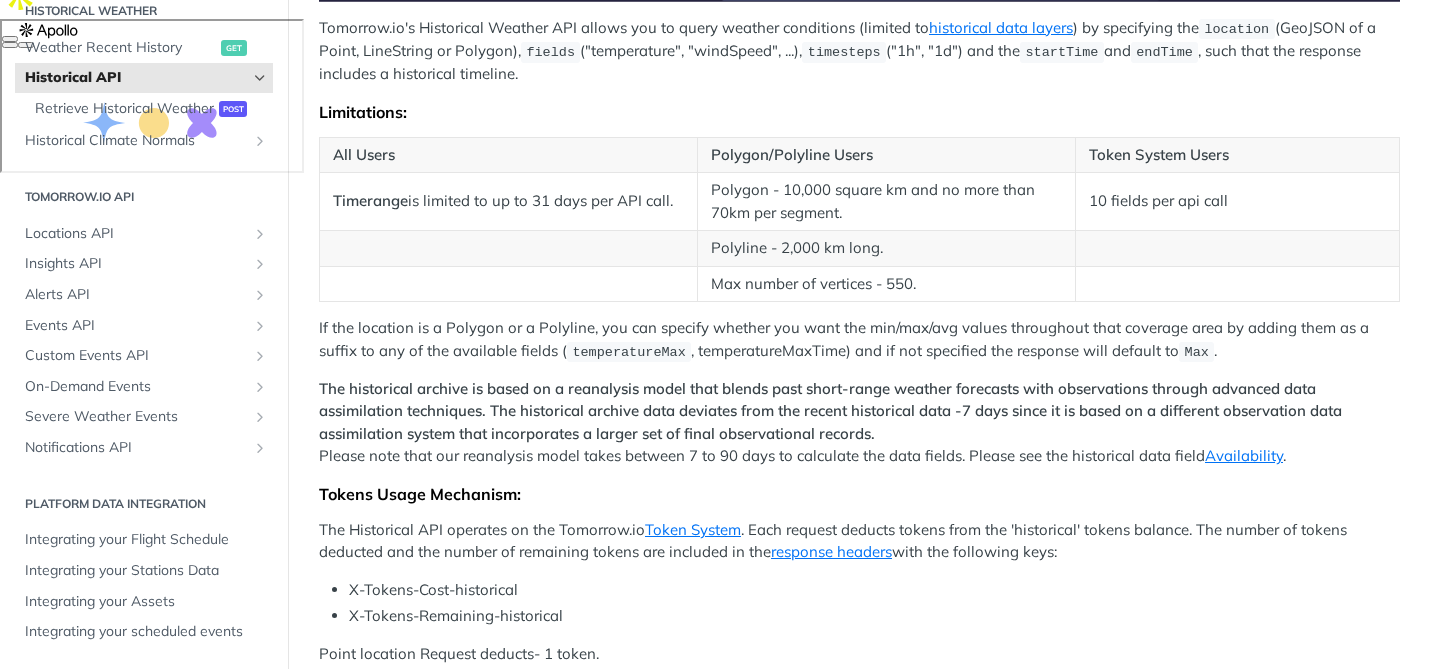 click on "Polygon/Polyline Users" at bounding box center [887, 155] 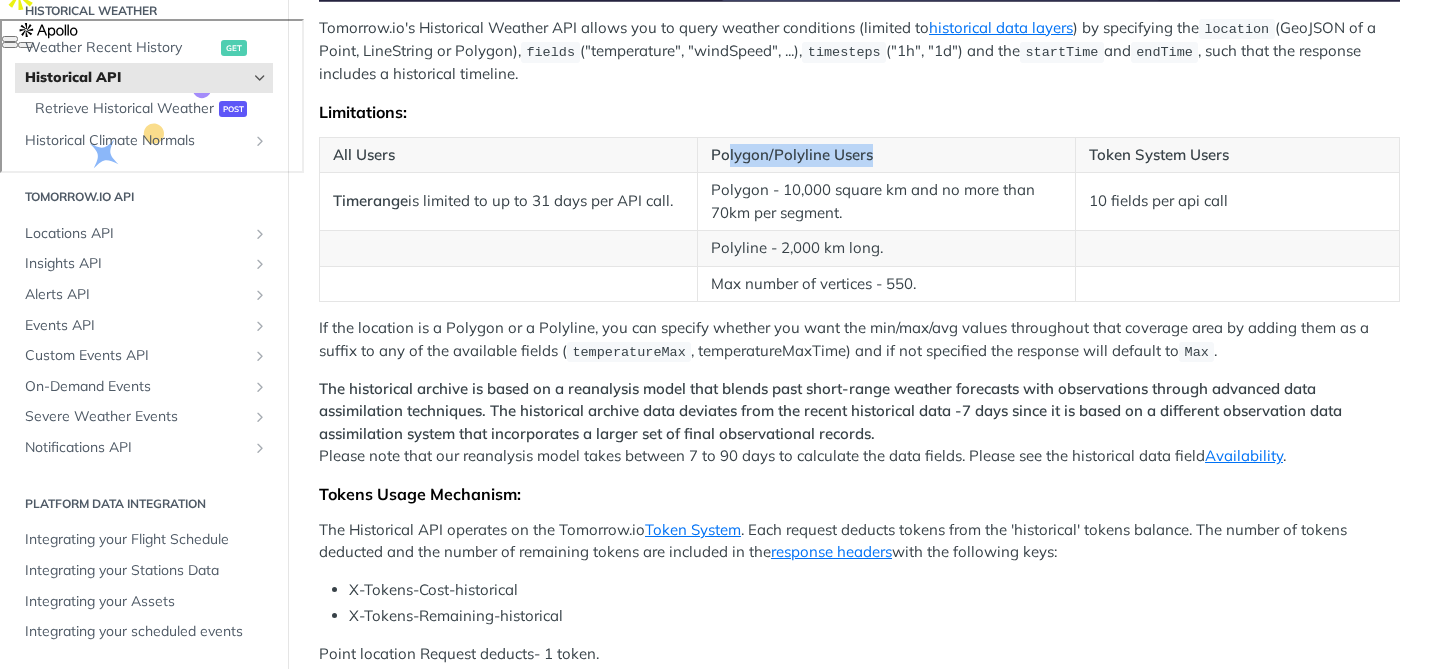 drag, startPoint x: 883, startPoint y: 157, endPoint x: 728, endPoint y: 155, distance: 155.01291 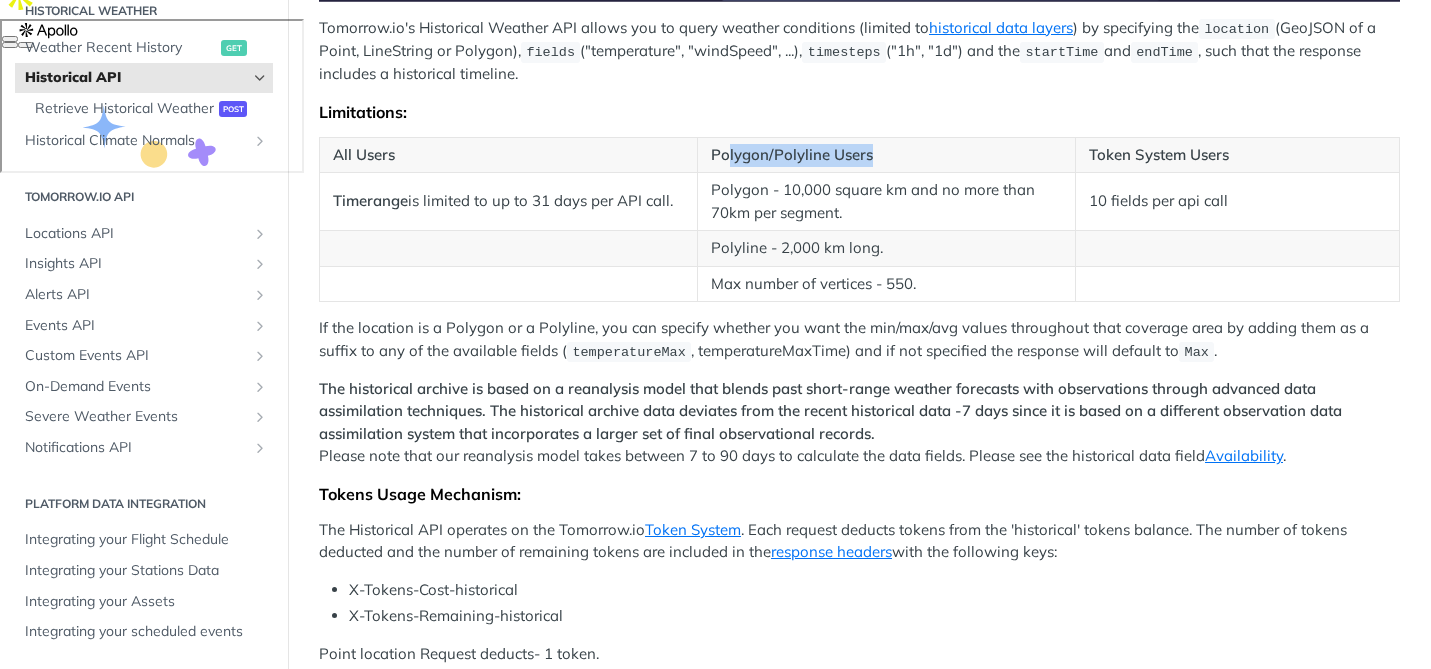 click on "Polygon/Polyline Users" at bounding box center (887, 155) 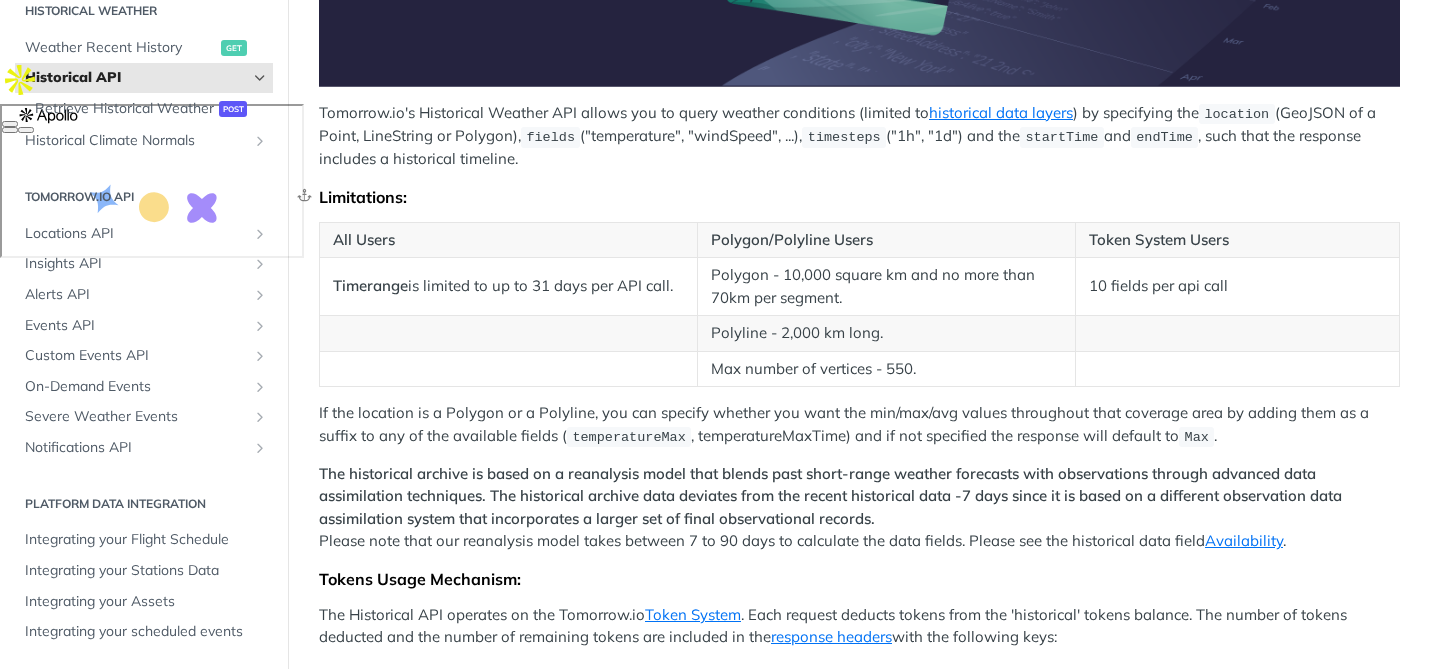 scroll, scrollTop: 606, scrollLeft: 0, axis: vertical 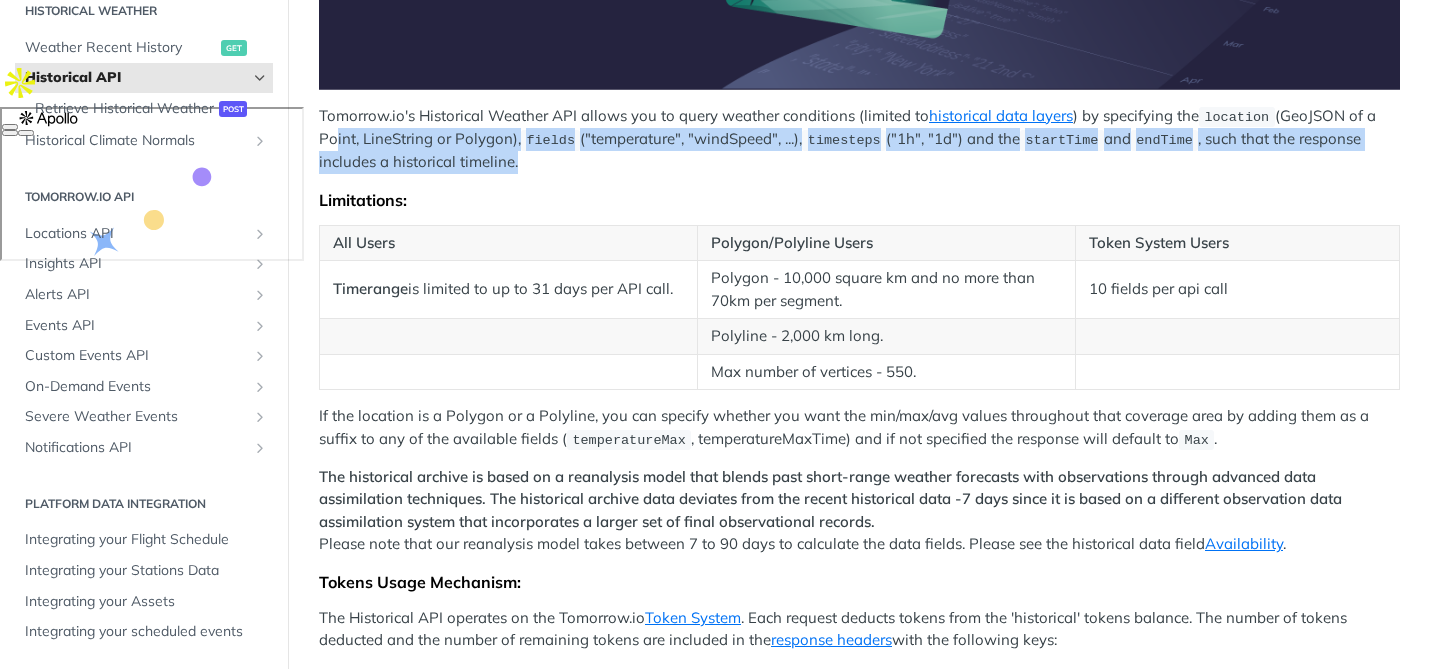drag, startPoint x: 522, startPoint y: 165, endPoint x: 327, endPoint y: 127, distance: 198.66806 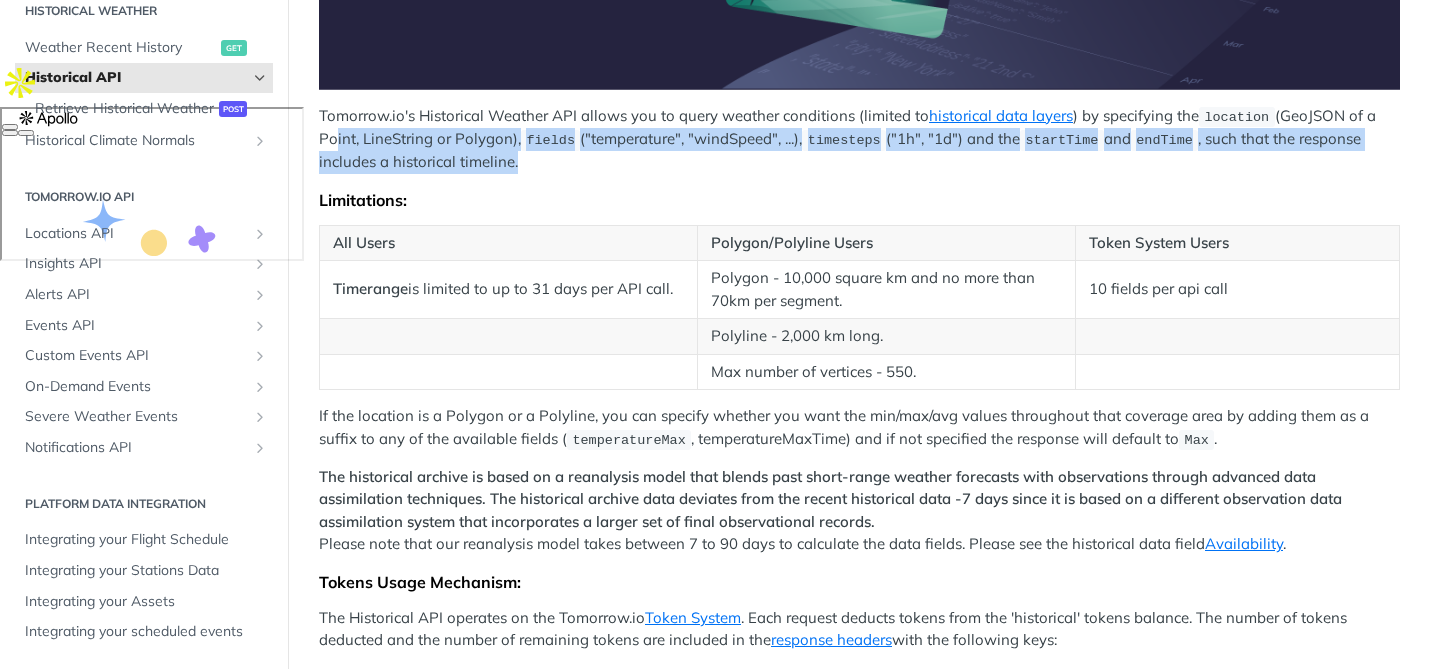 click on "Tomorrow.io's Historical Weather API allows you to query weather conditions (limited to  historical data layers ) by specifying the  location  (GeoJSON of a Point, LineString or Polygon),  fields  ("temperature", "windSpeed", ...),  timesteps  ("1h", "1d") and the  startTime  and  endTime , such that the response includes a historical timeline." at bounding box center (859, 139) 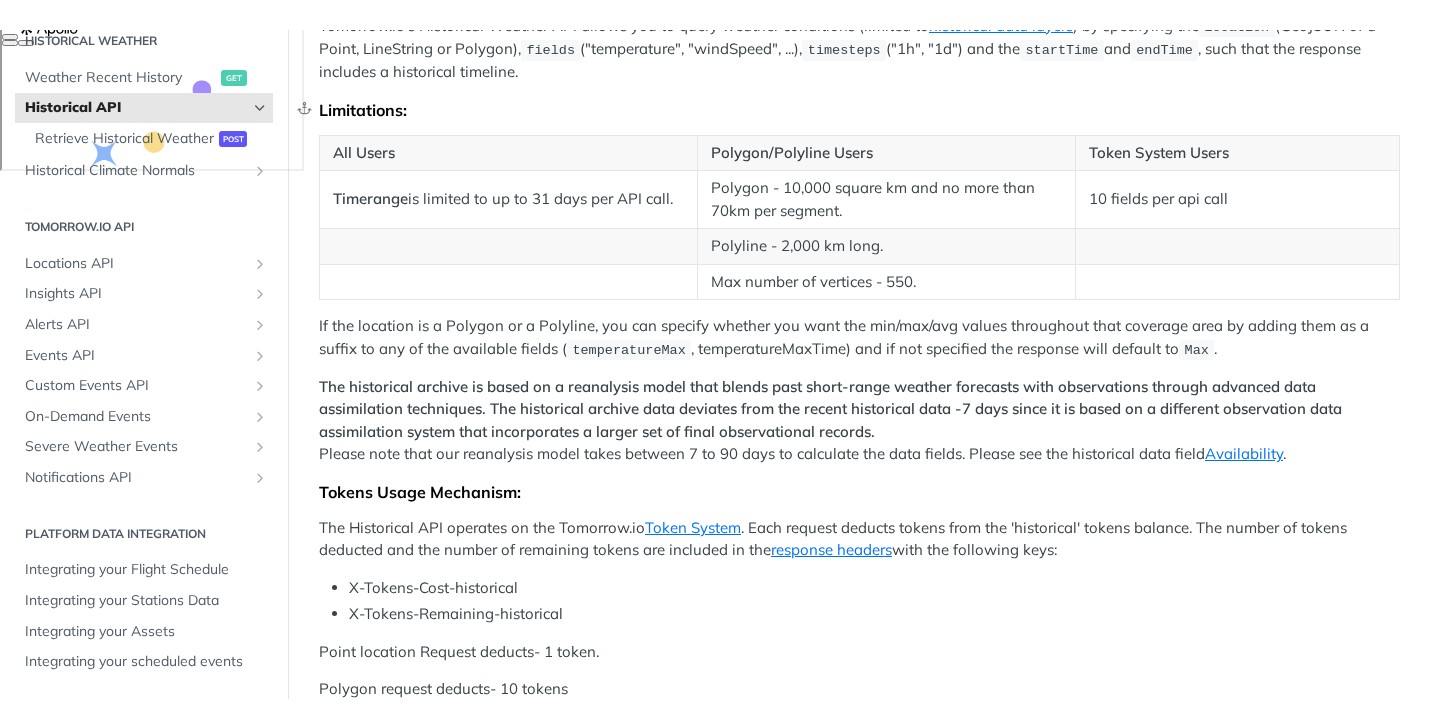 scroll, scrollTop: 730, scrollLeft: 0, axis: vertical 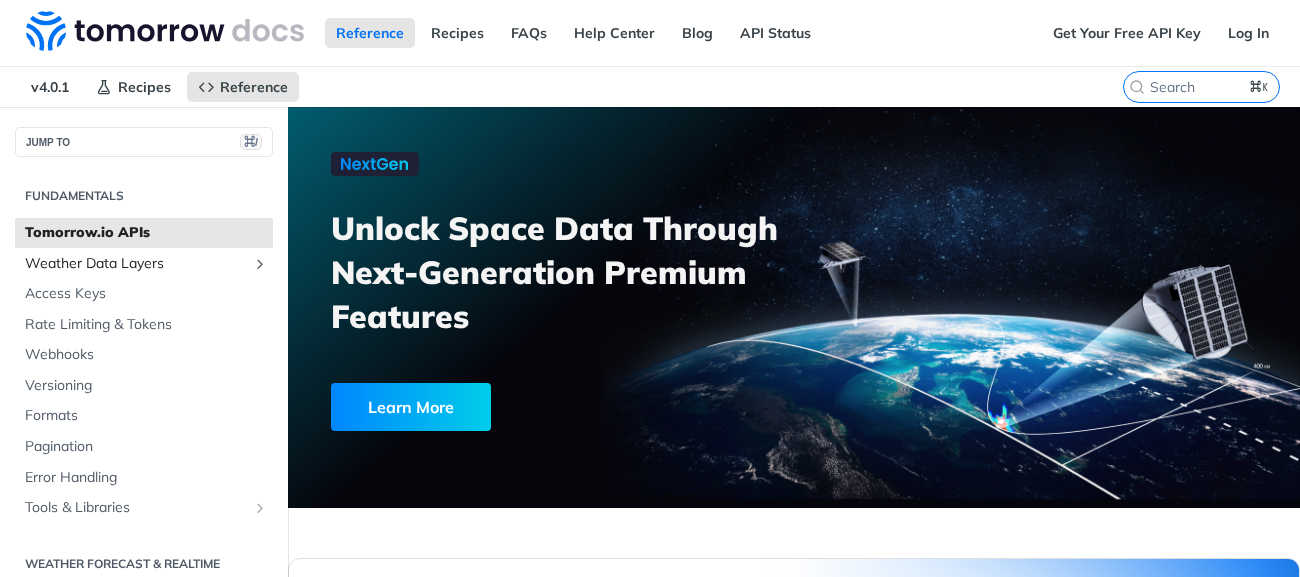 click on "Weather Data Layers" at bounding box center [136, 264] 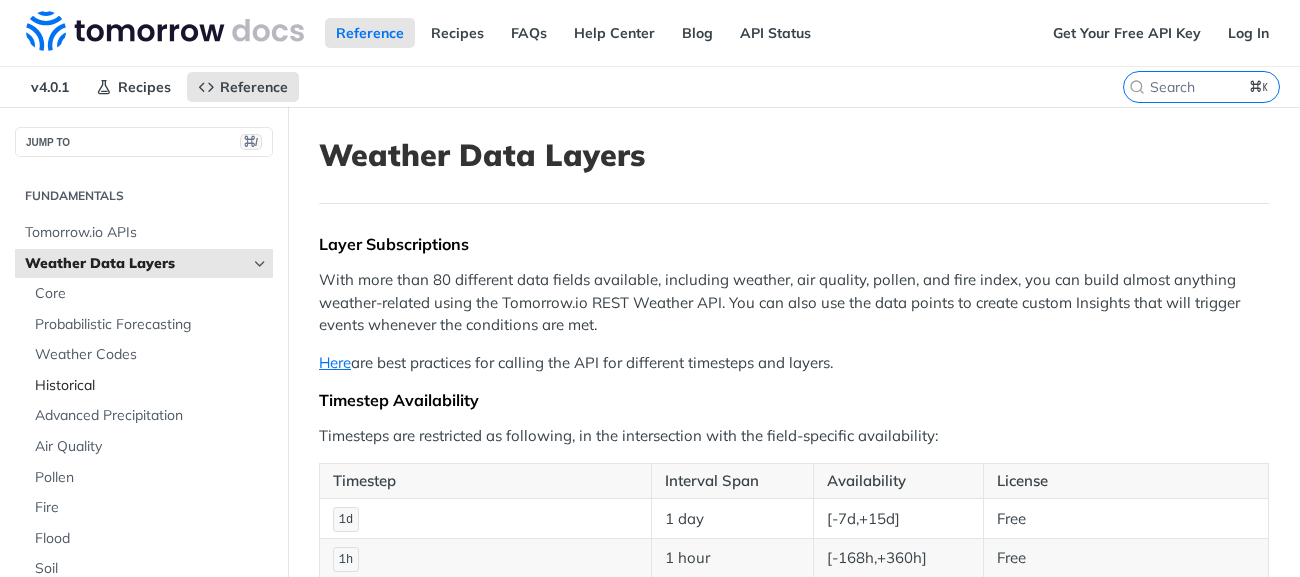 scroll, scrollTop: 101, scrollLeft: 0, axis: vertical 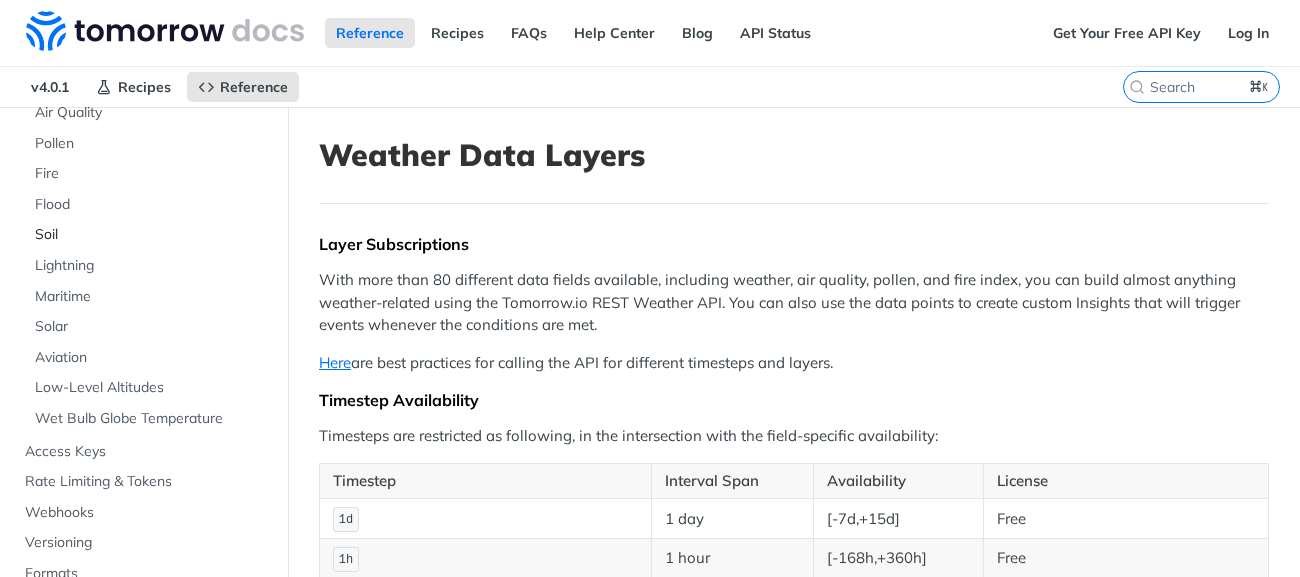 click on "Soil" at bounding box center (151, 235) 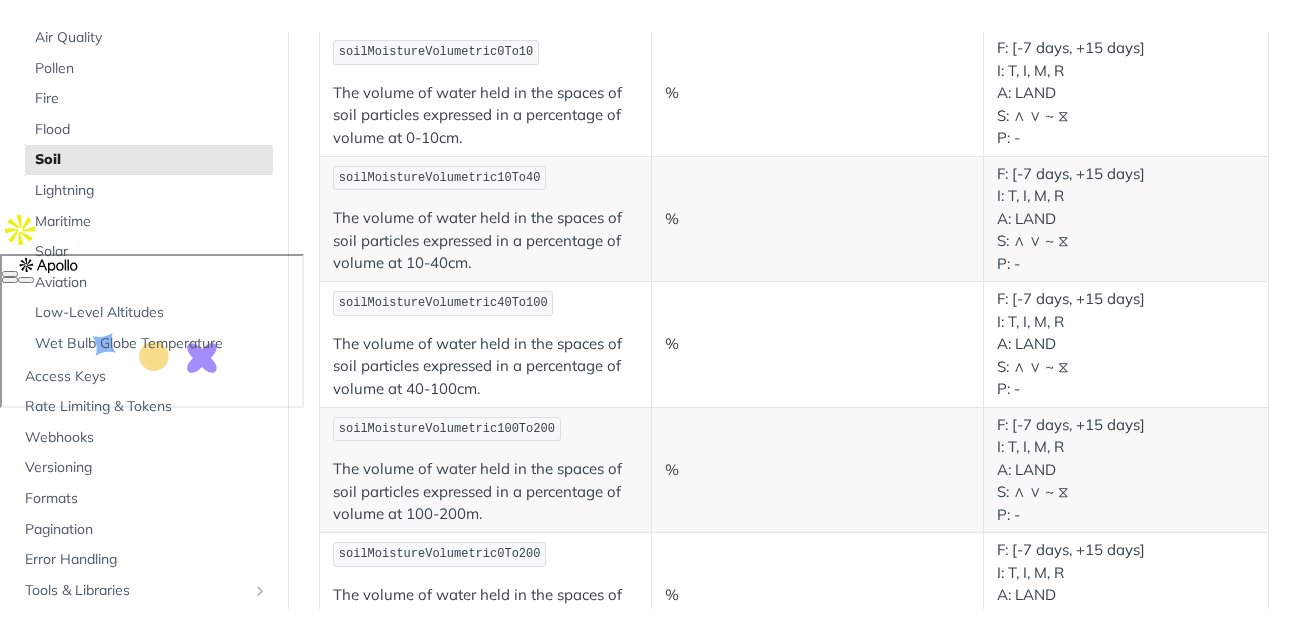 scroll, scrollTop: 398, scrollLeft: 0, axis: vertical 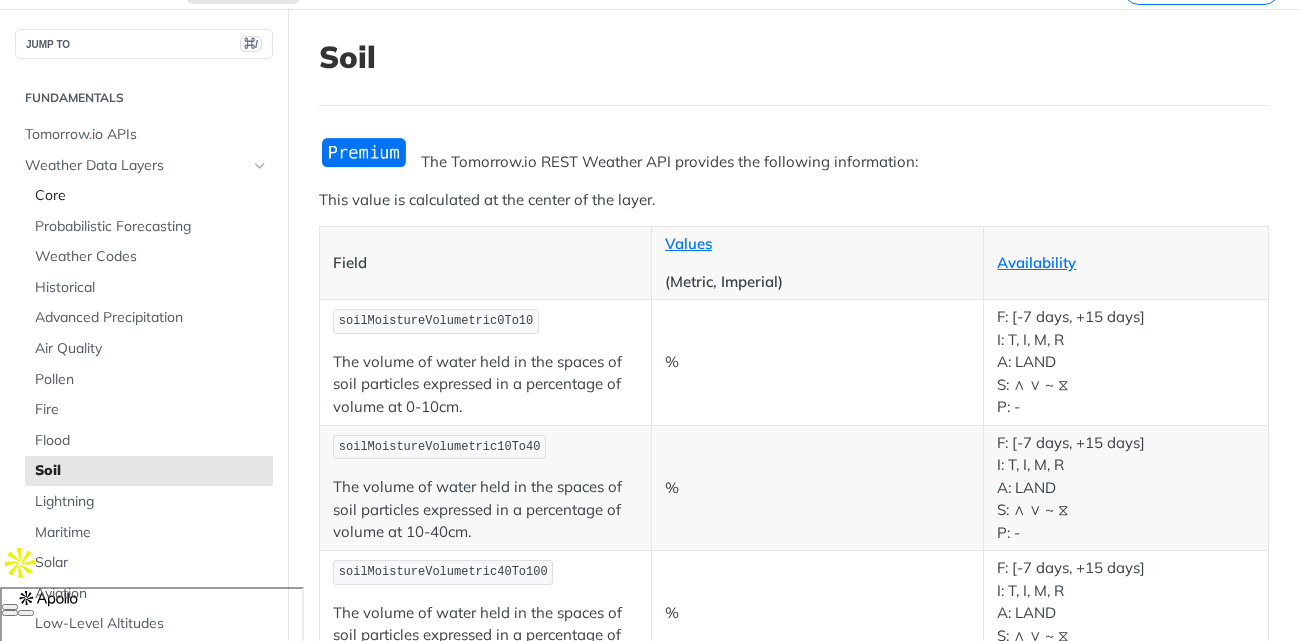 click on "Core" at bounding box center [151, 196] 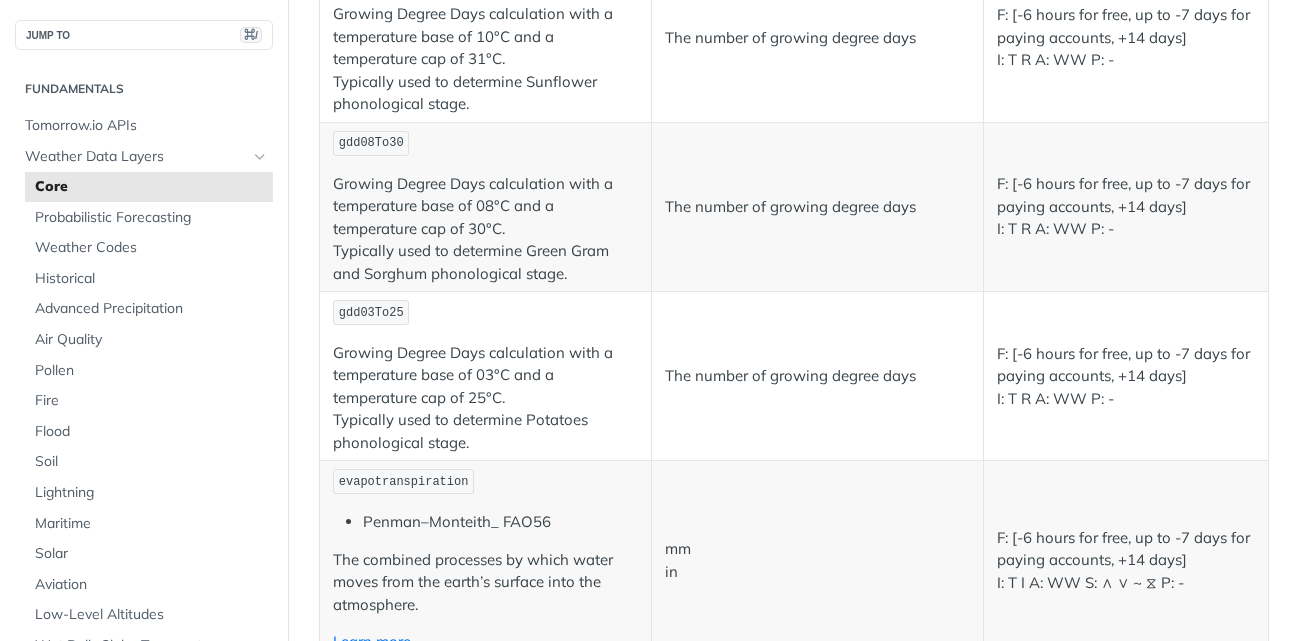 scroll, scrollTop: 7513, scrollLeft: 0, axis: vertical 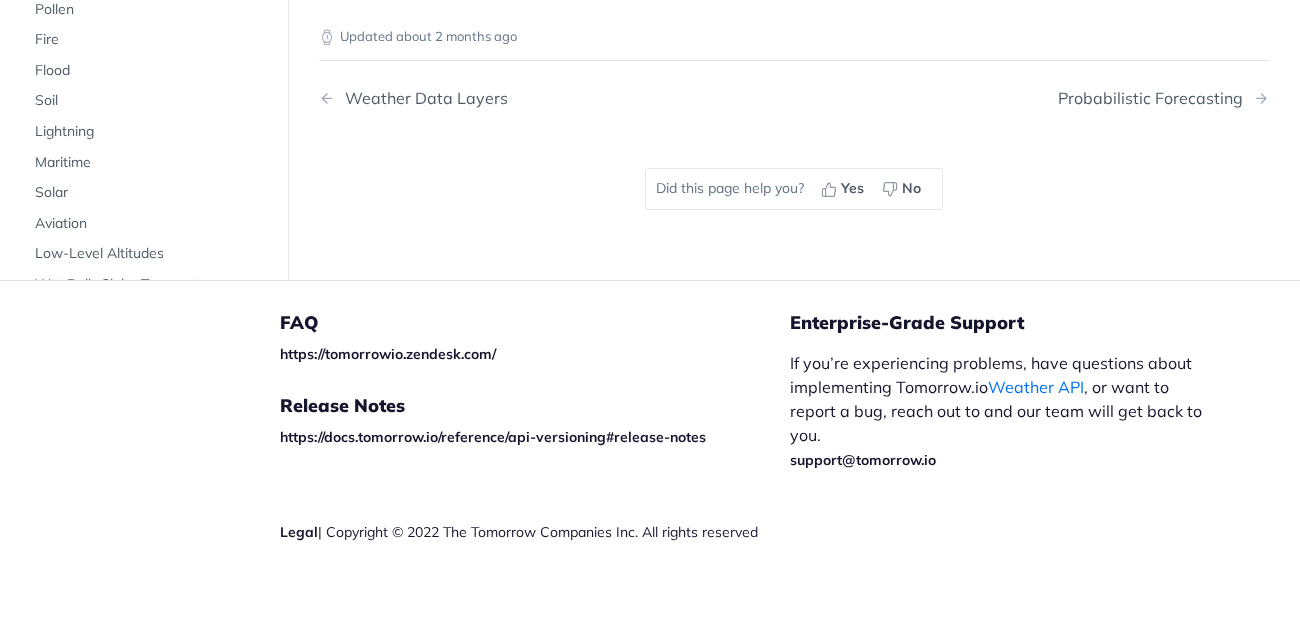 drag, startPoint x: 474, startPoint y: 279, endPoint x: 320, endPoint y: 190, distance: 177.86794 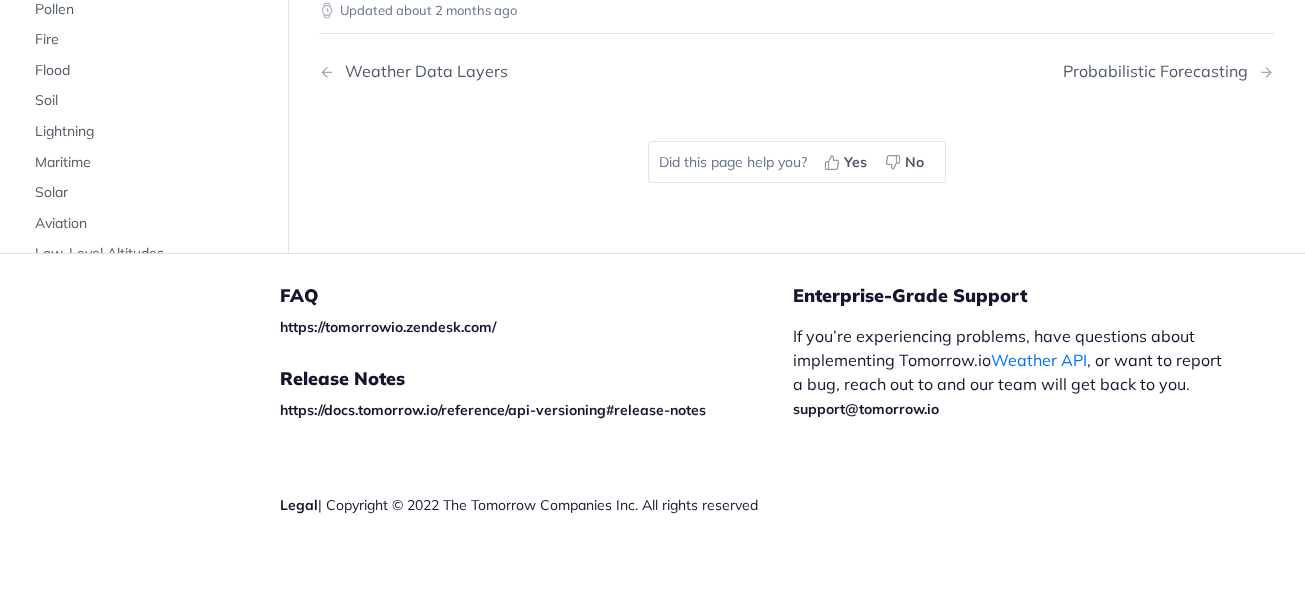 scroll, scrollTop: 10177, scrollLeft: 0, axis: vertical 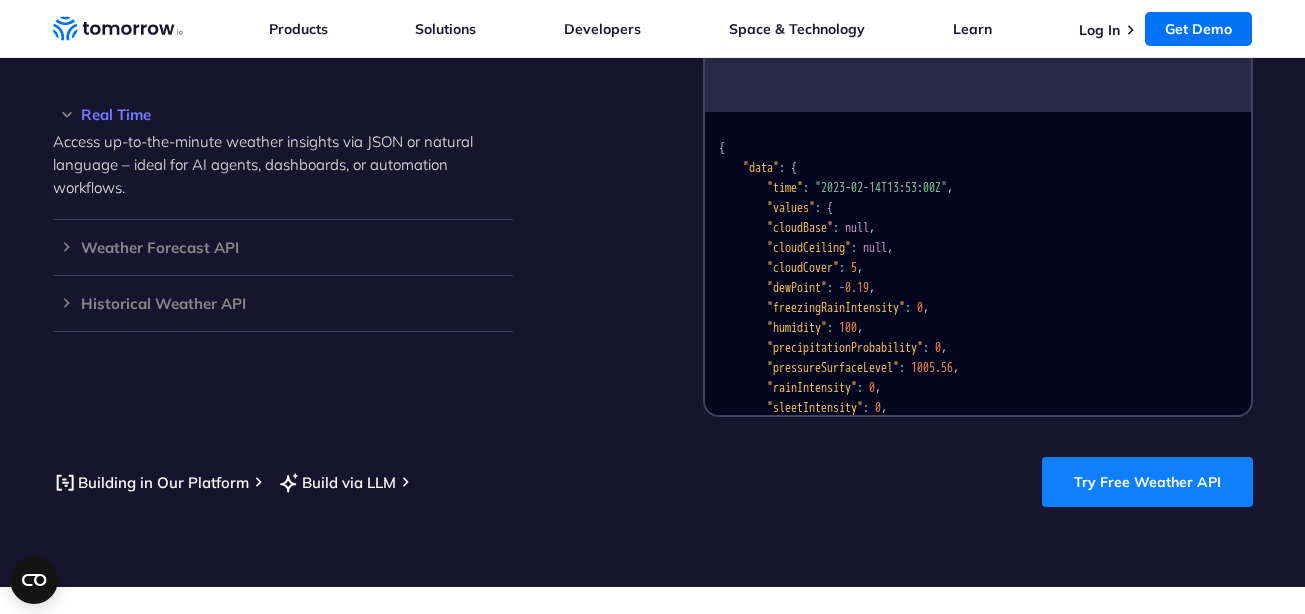 click on "Try Free Weather API" at bounding box center (1147, 482) 